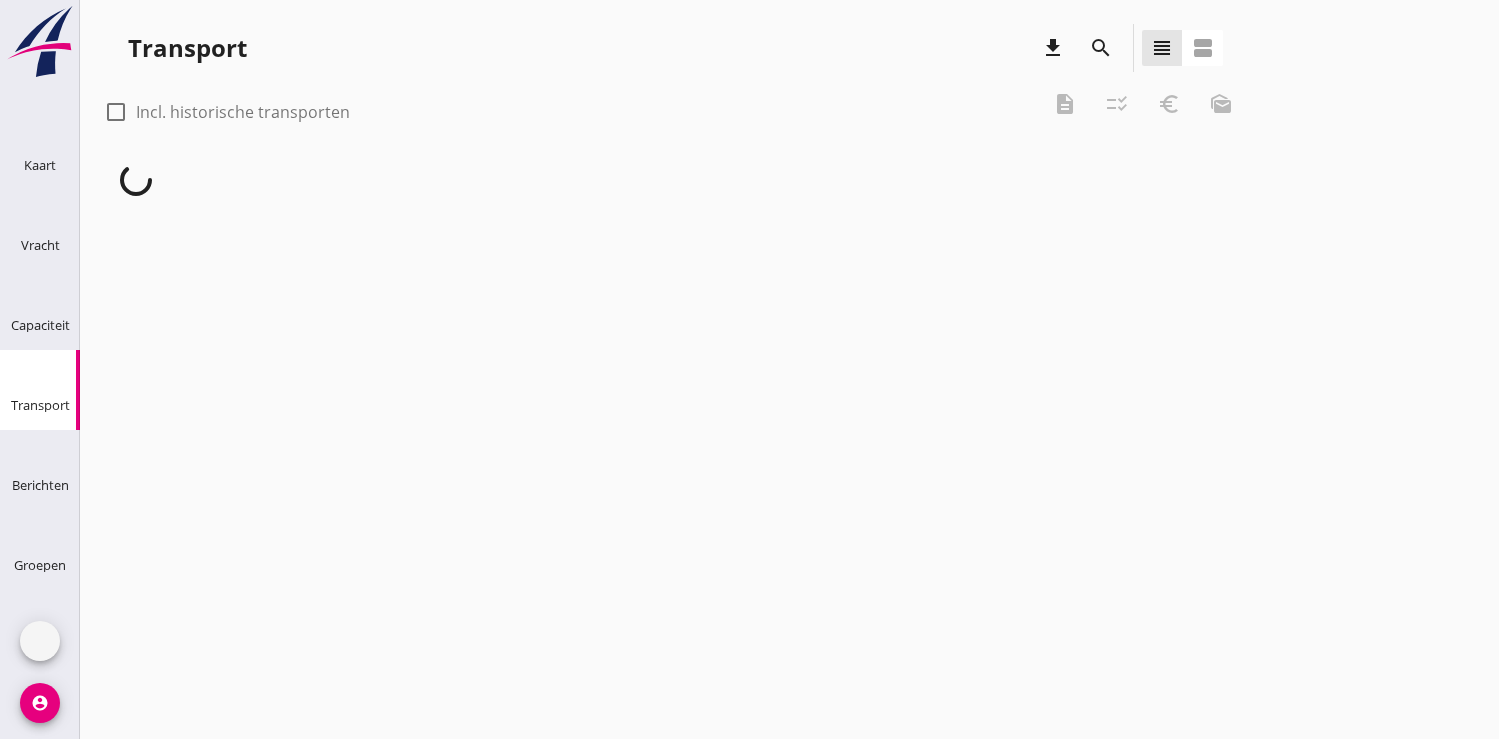 scroll, scrollTop: 0, scrollLeft: 0, axis: both 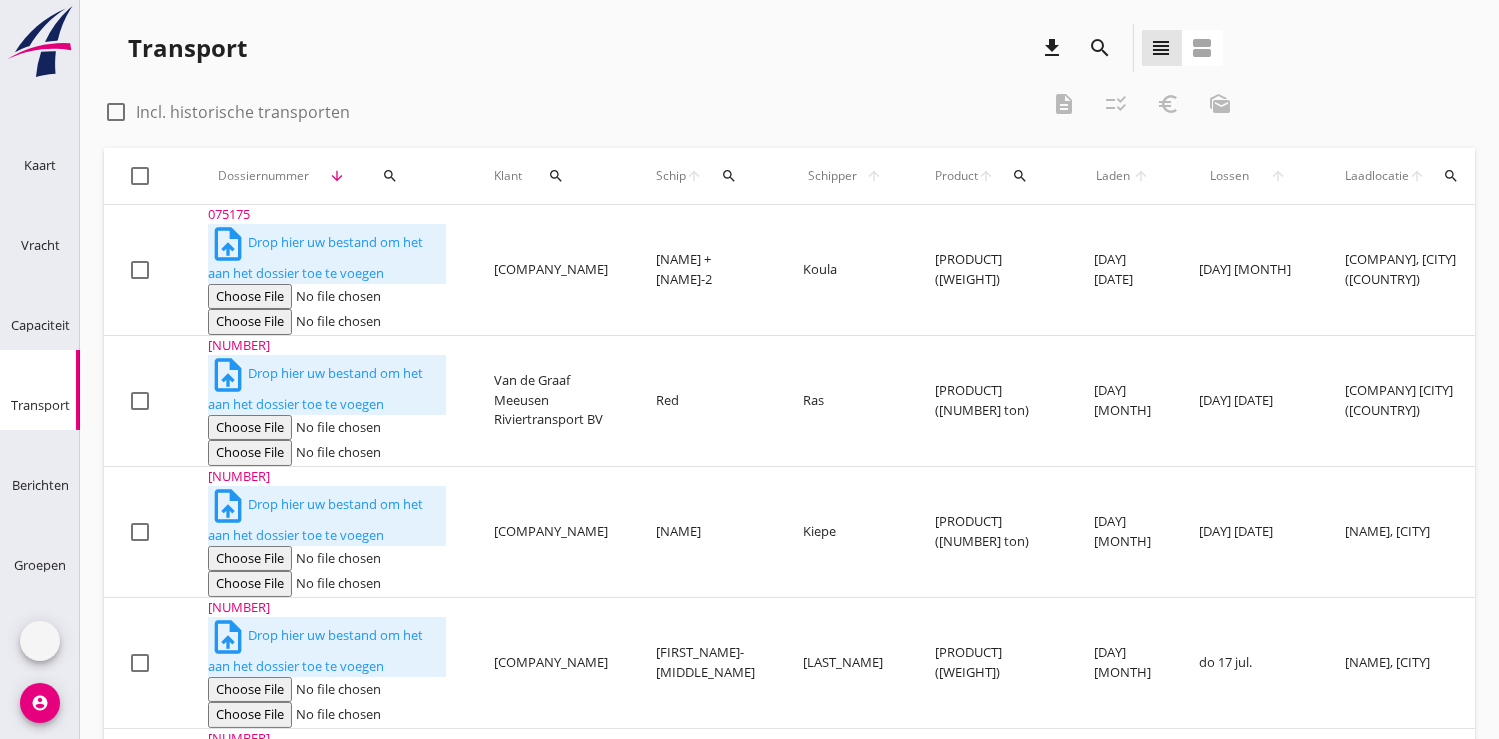click on "search" at bounding box center [390, 176] 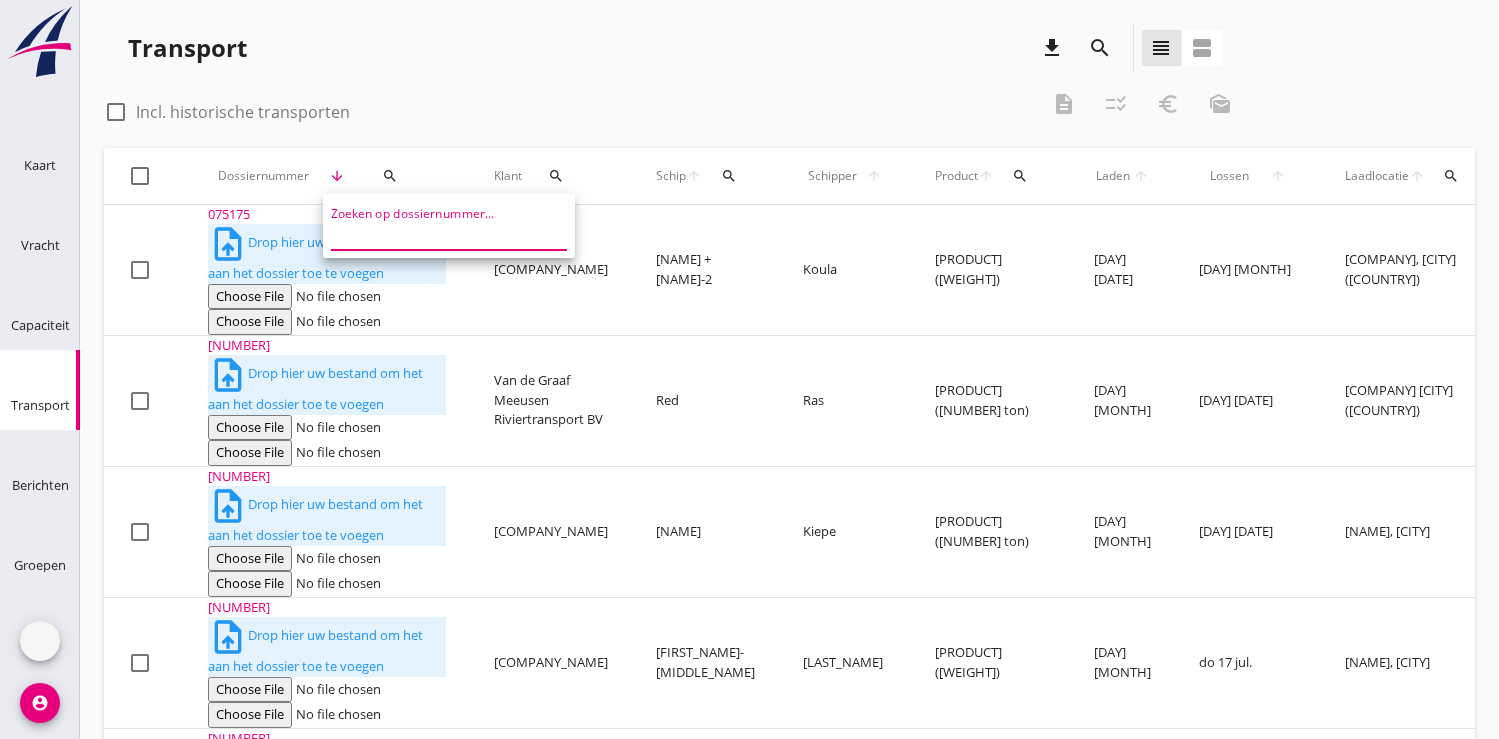 click at bounding box center (435, 234) 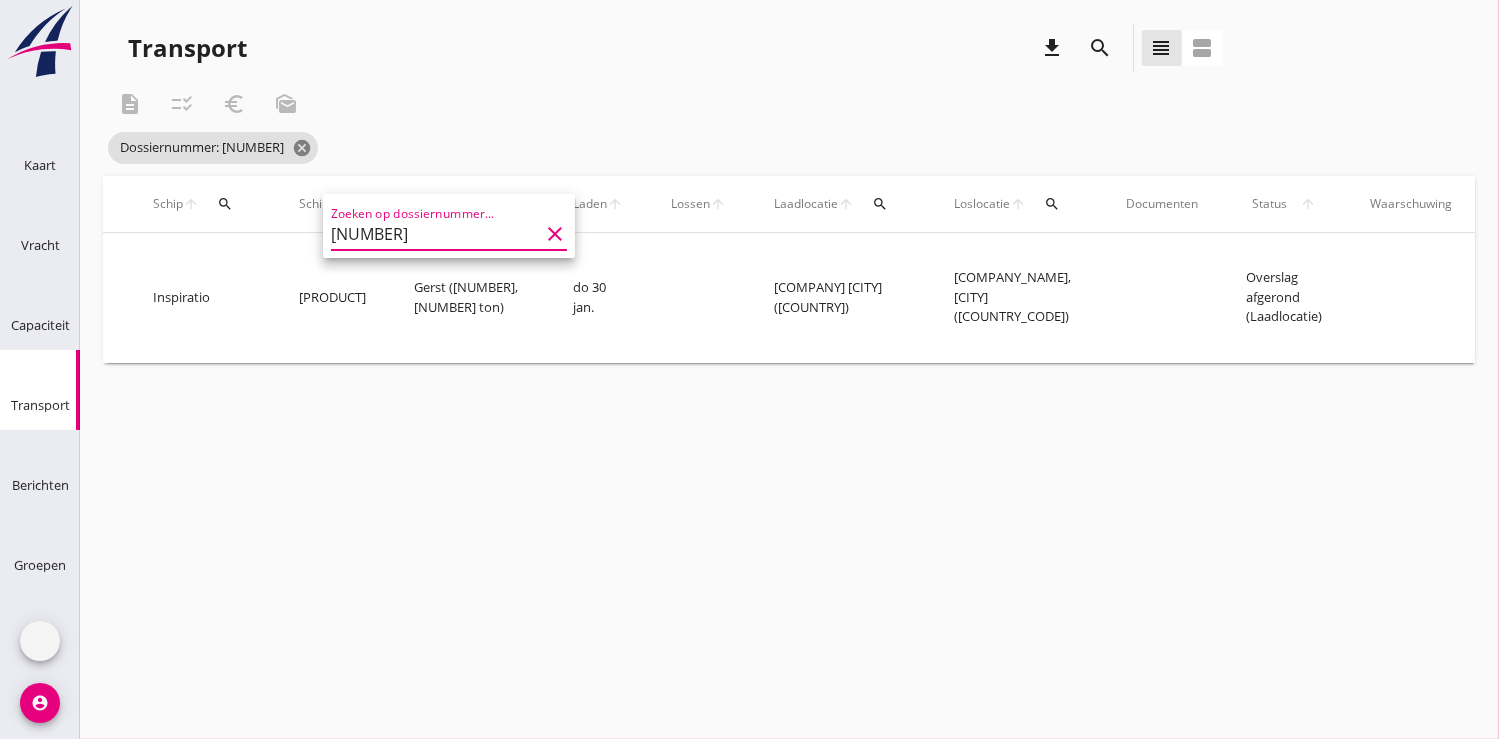 scroll, scrollTop: 0, scrollLeft: 515, axis: horizontal 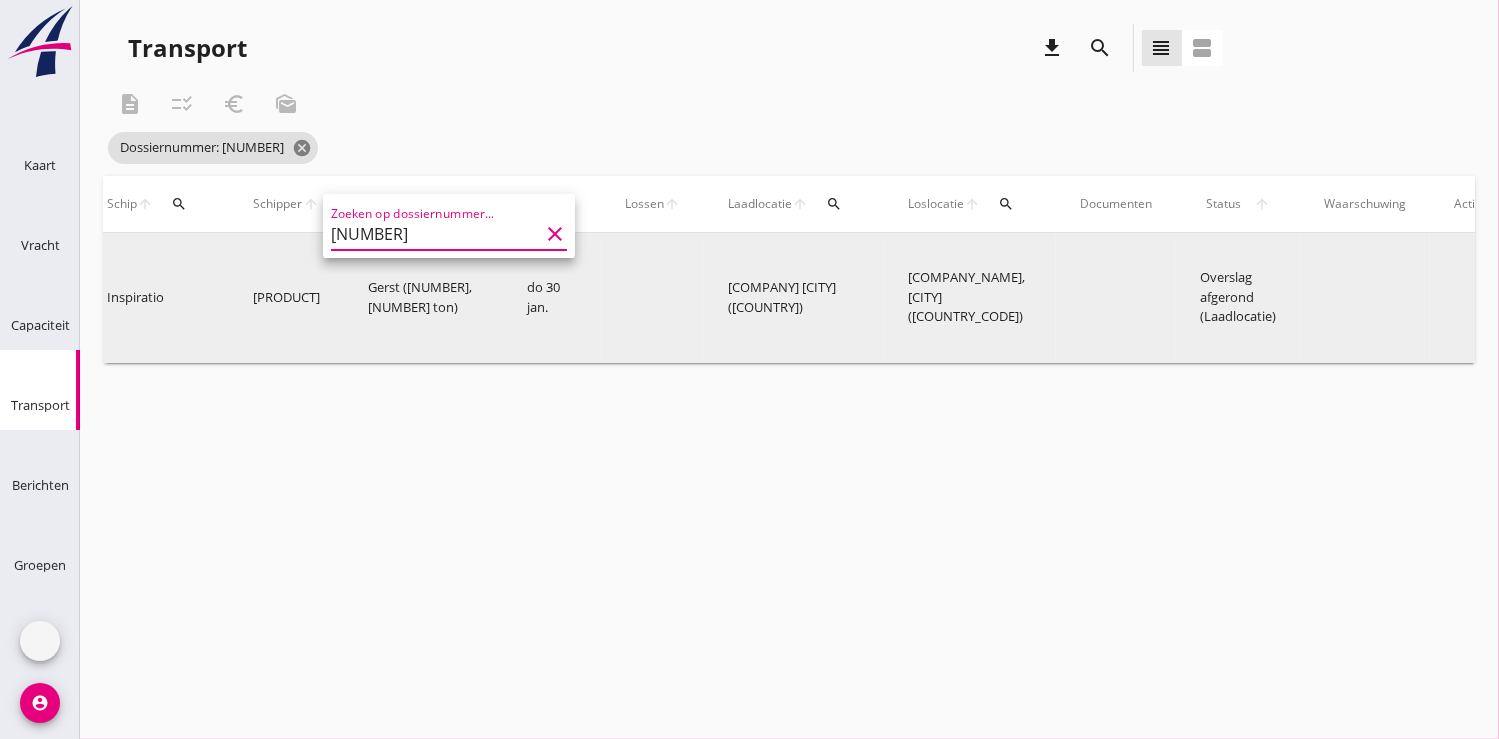 type on "[NUMBER]" 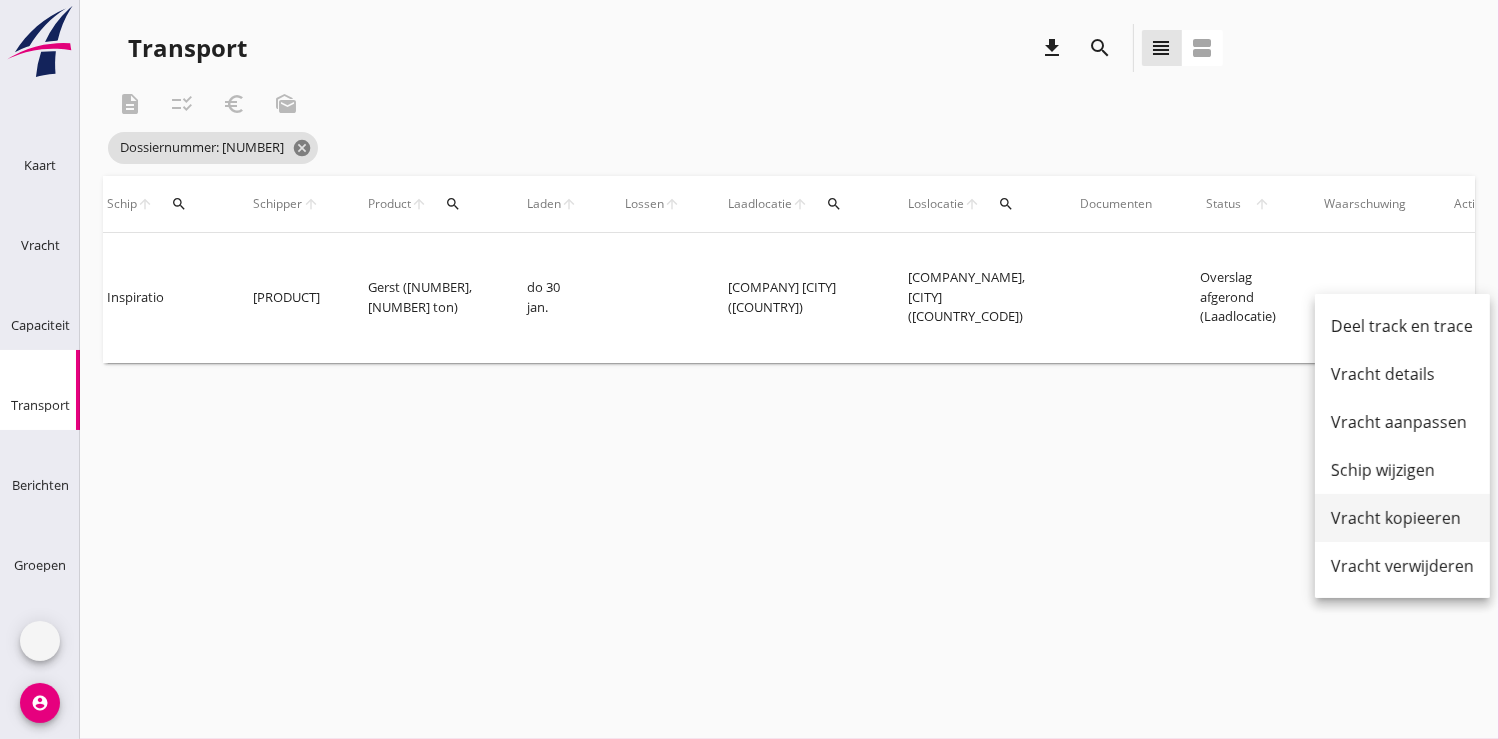 click on "Vracht kopieeren" at bounding box center [1402, 518] 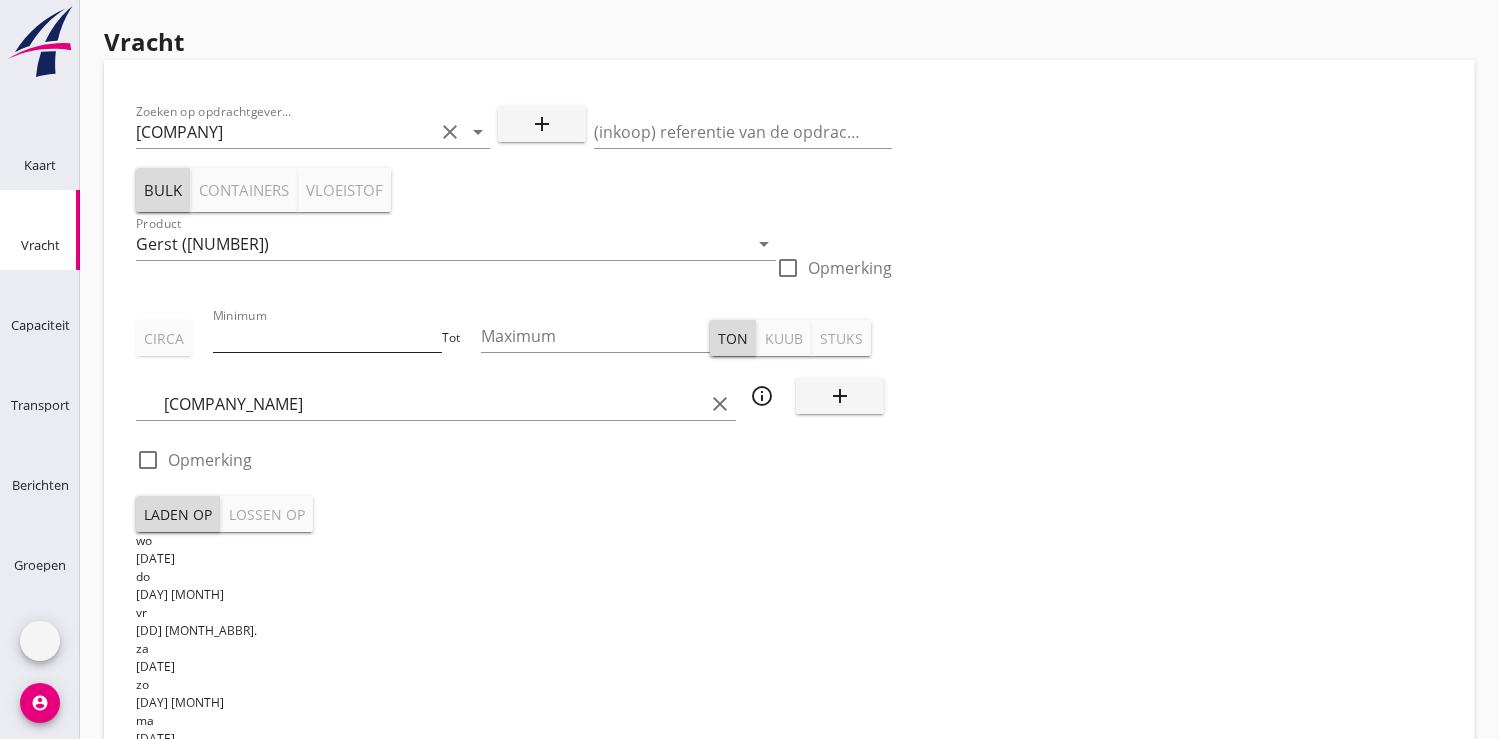 click on "[NUMBER]" at bounding box center [327, 336] 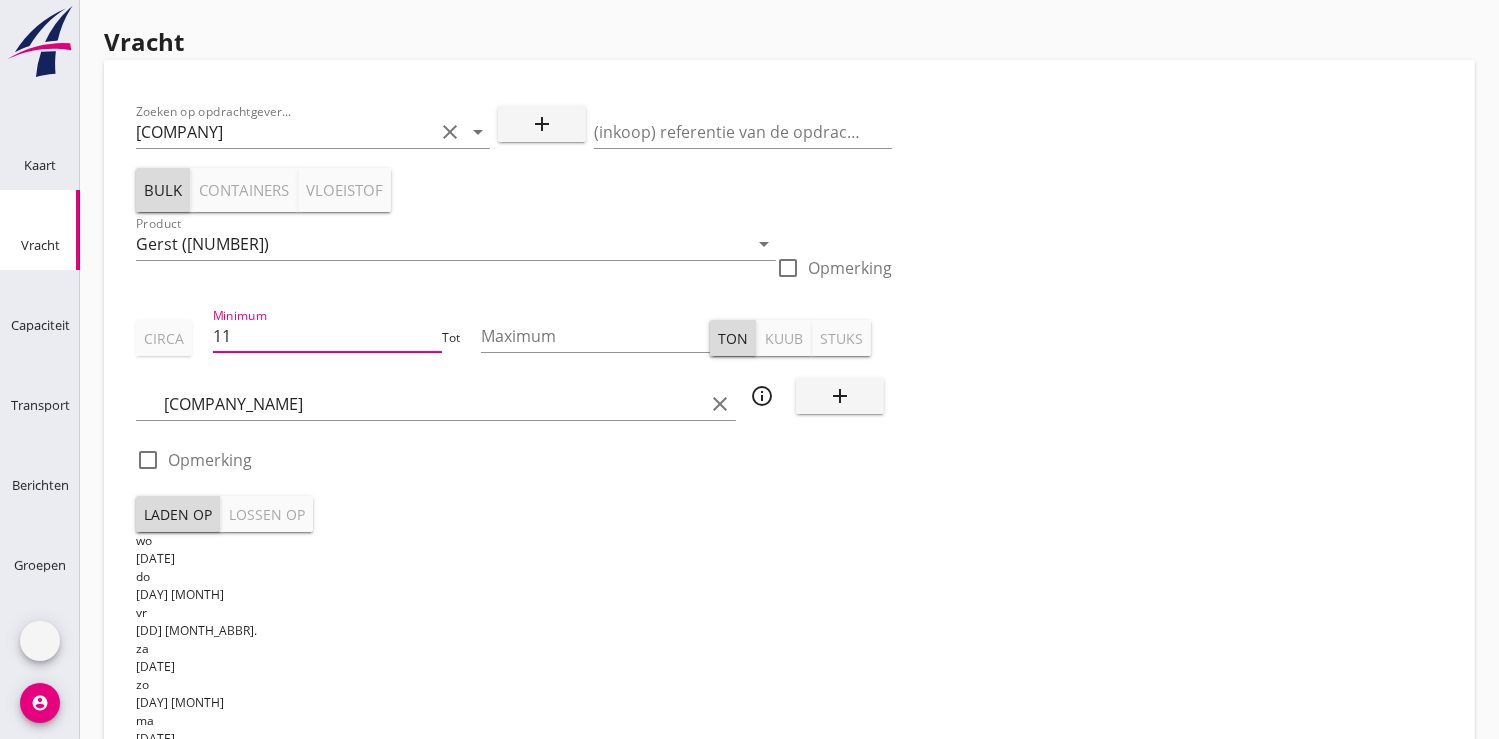 type on "1" 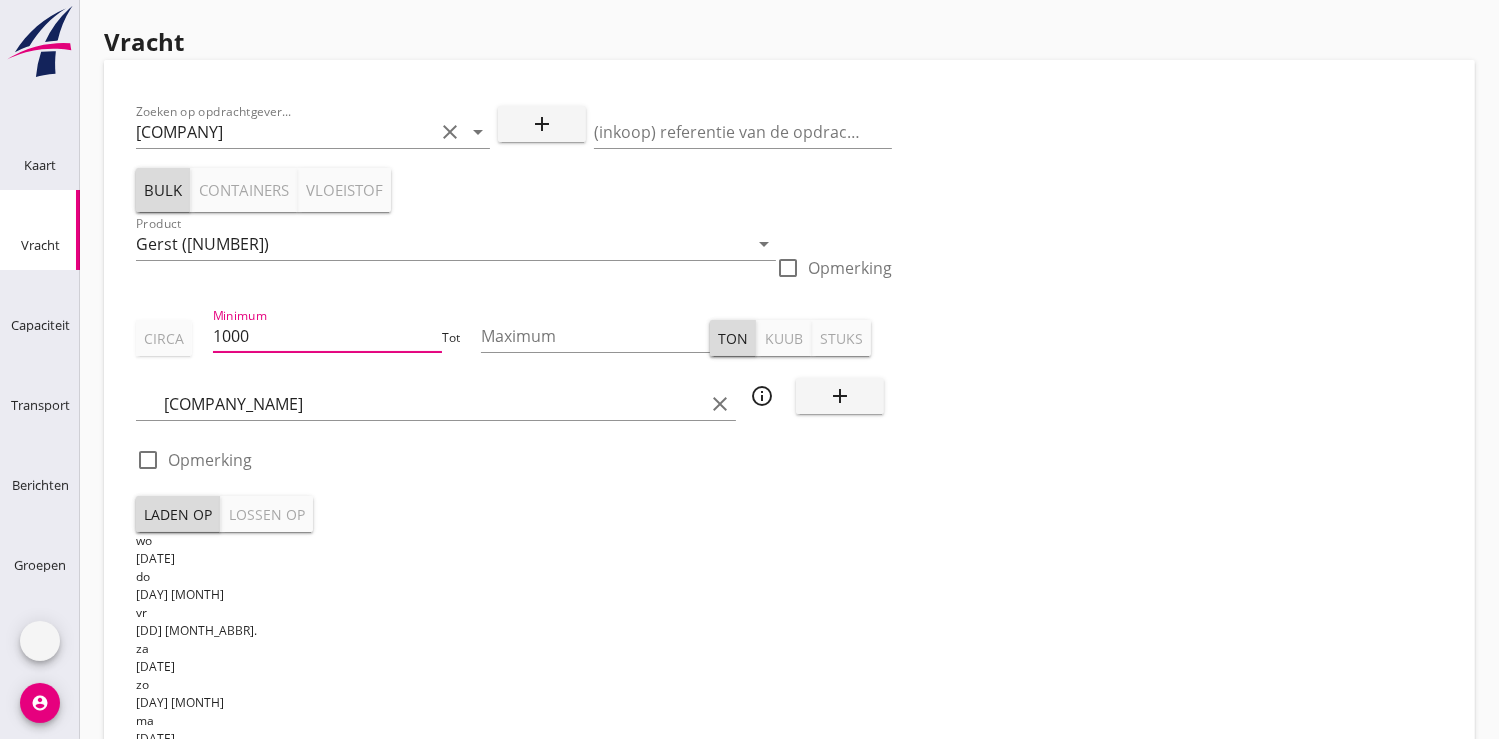 type on "1000" 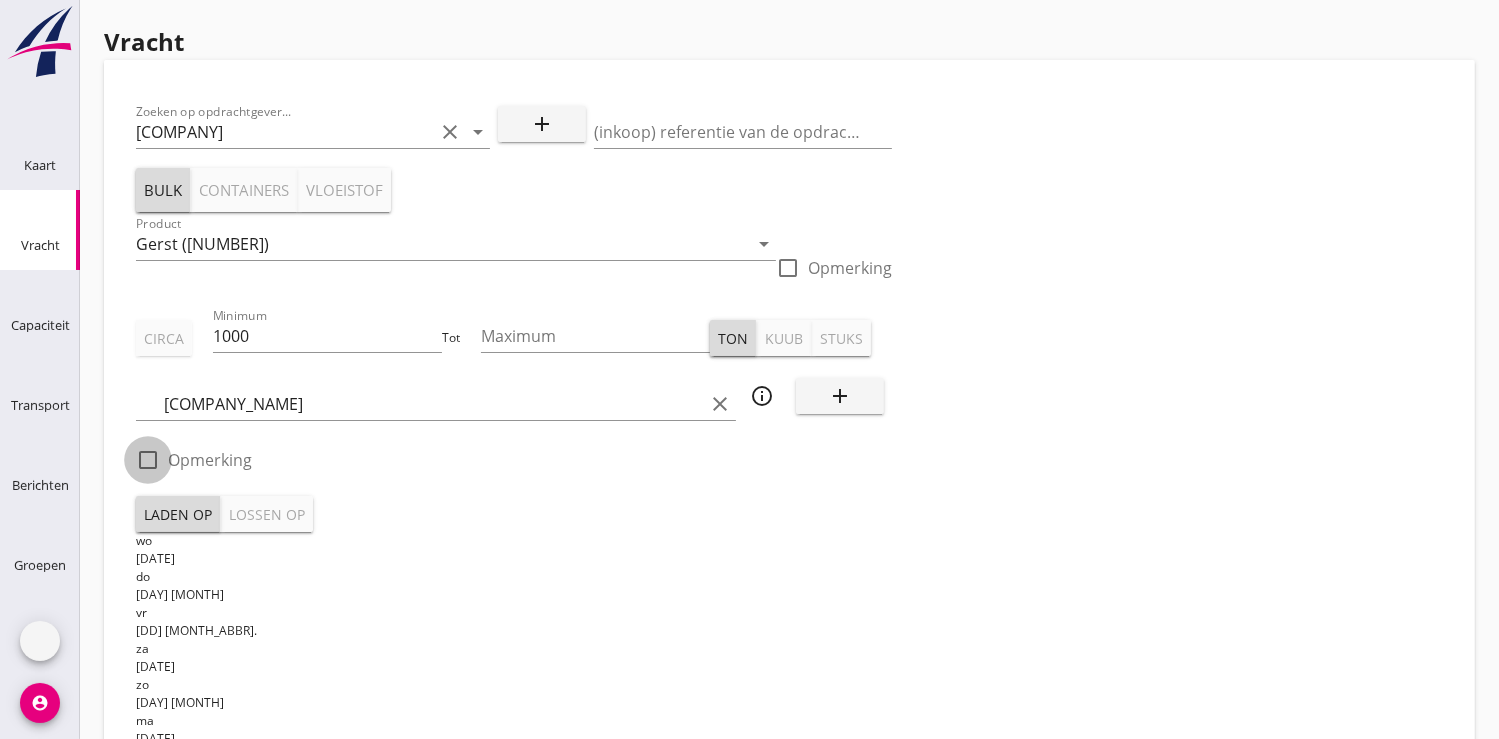 click at bounding box center [148, 460] 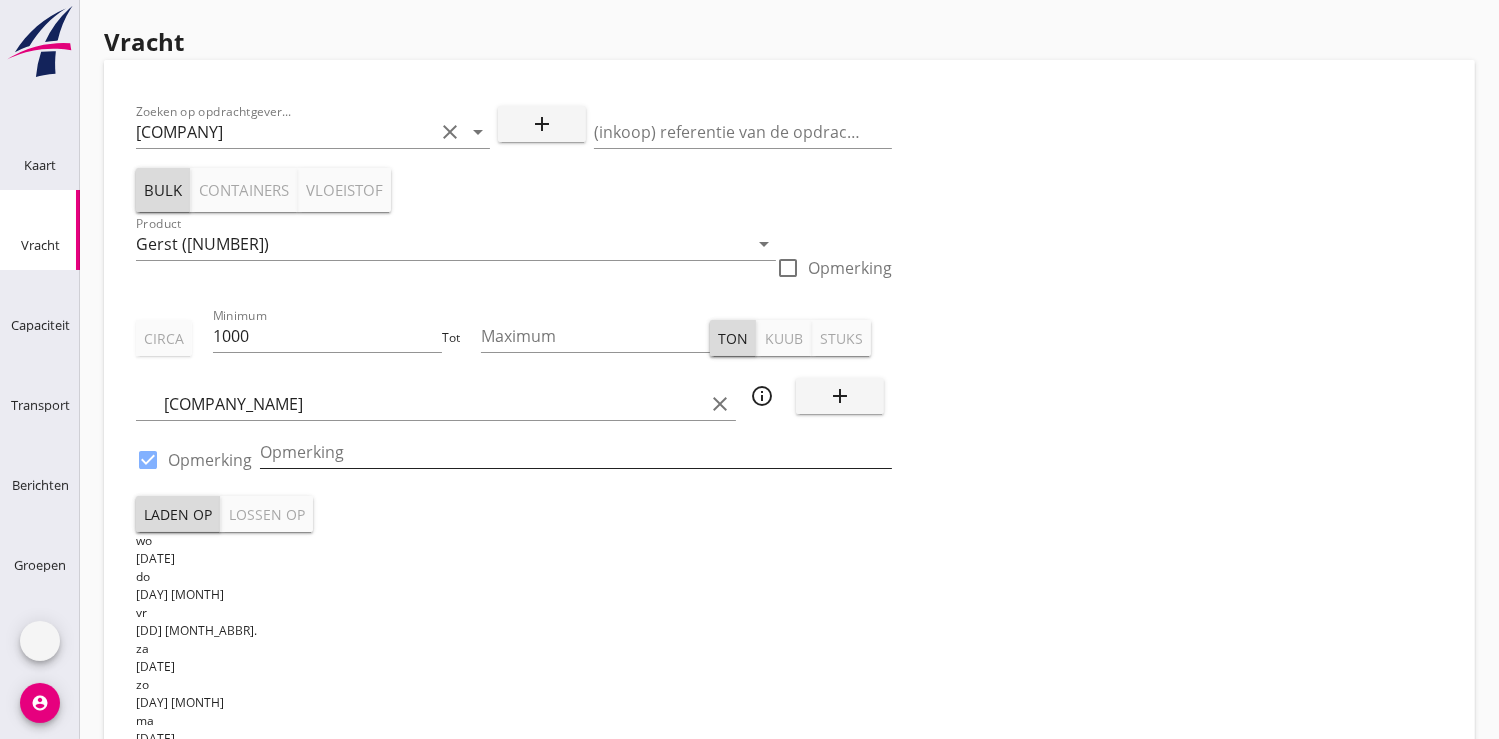 click at bounding box center (576, 452) 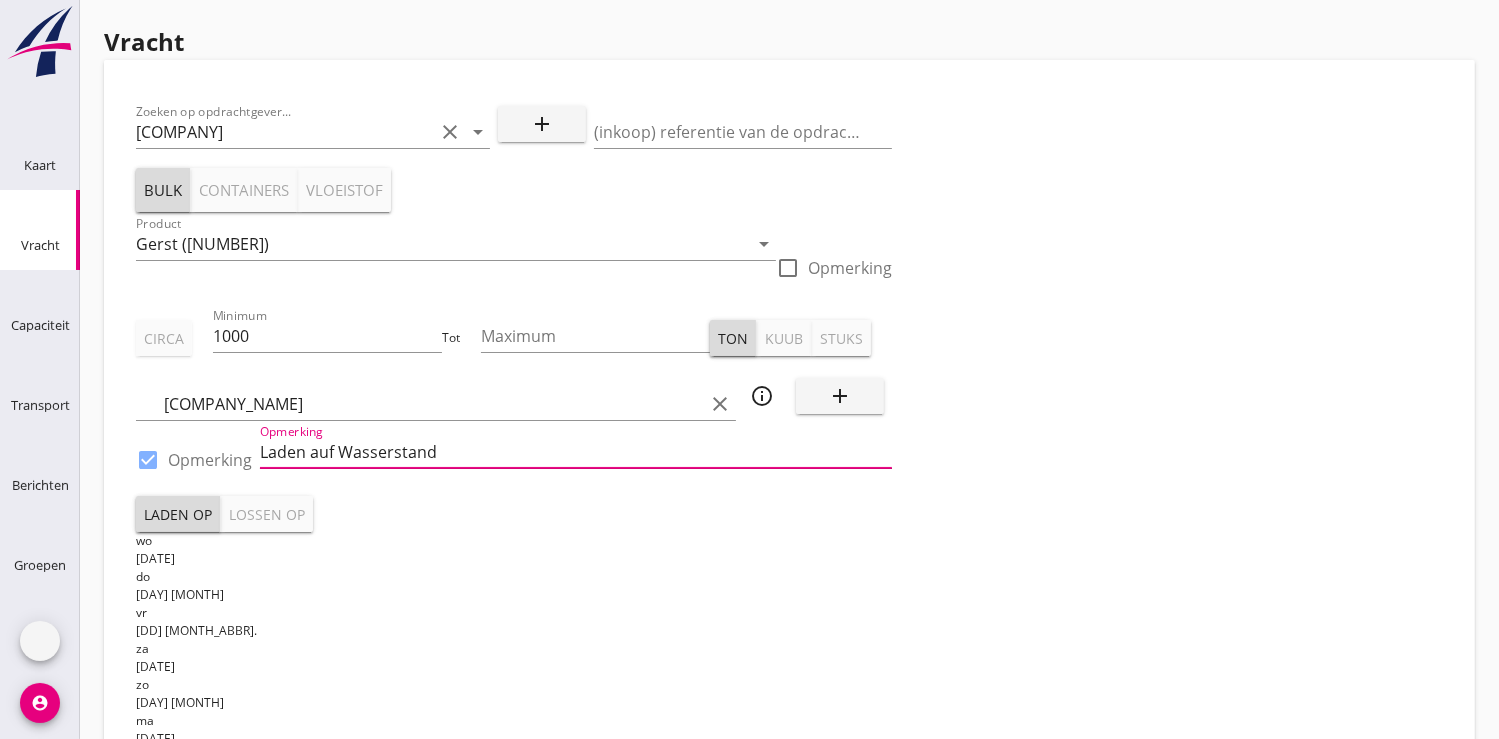 click on "Laden auf Wasserstand" at bounding box center (576, 452) 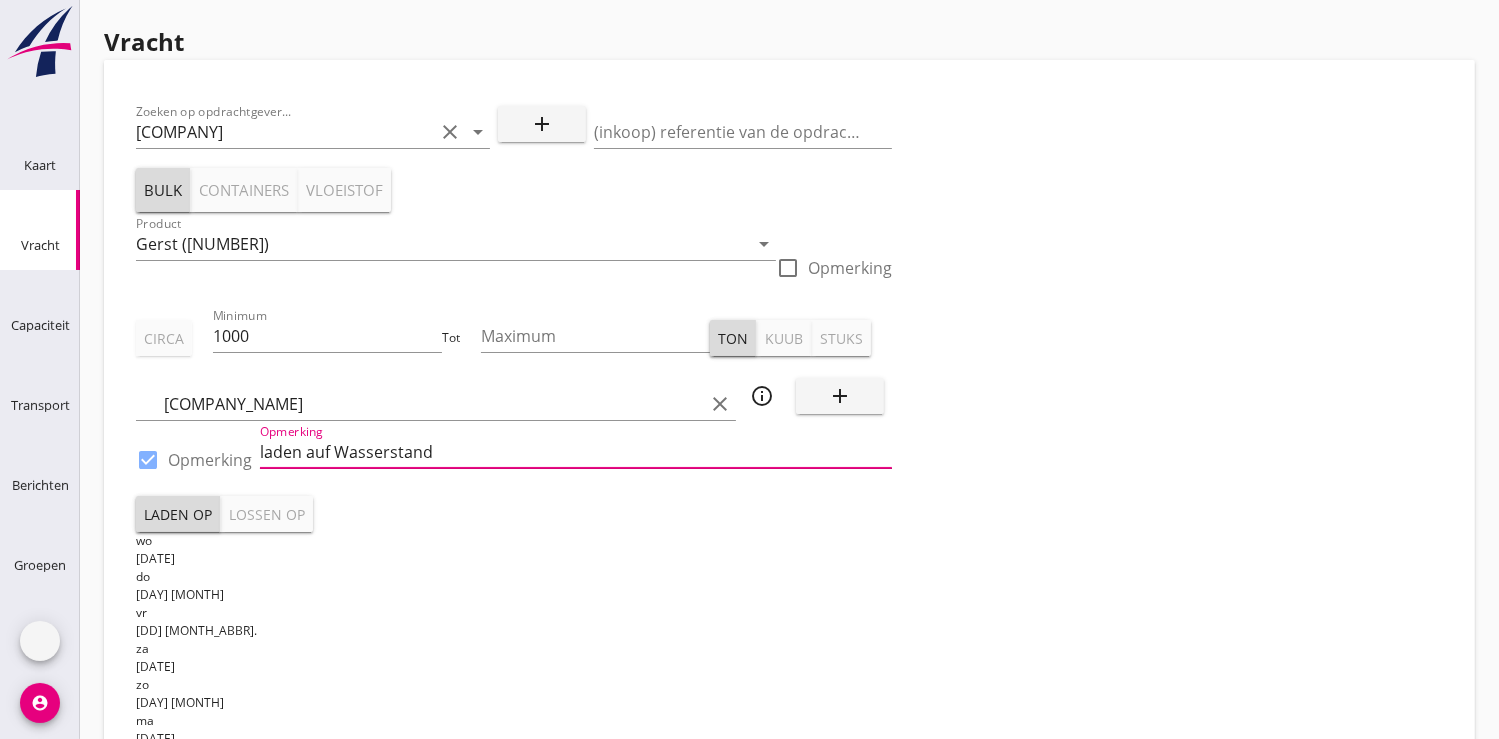 scroll, scrollTop: 0, scrollLeft: 0, axis: both 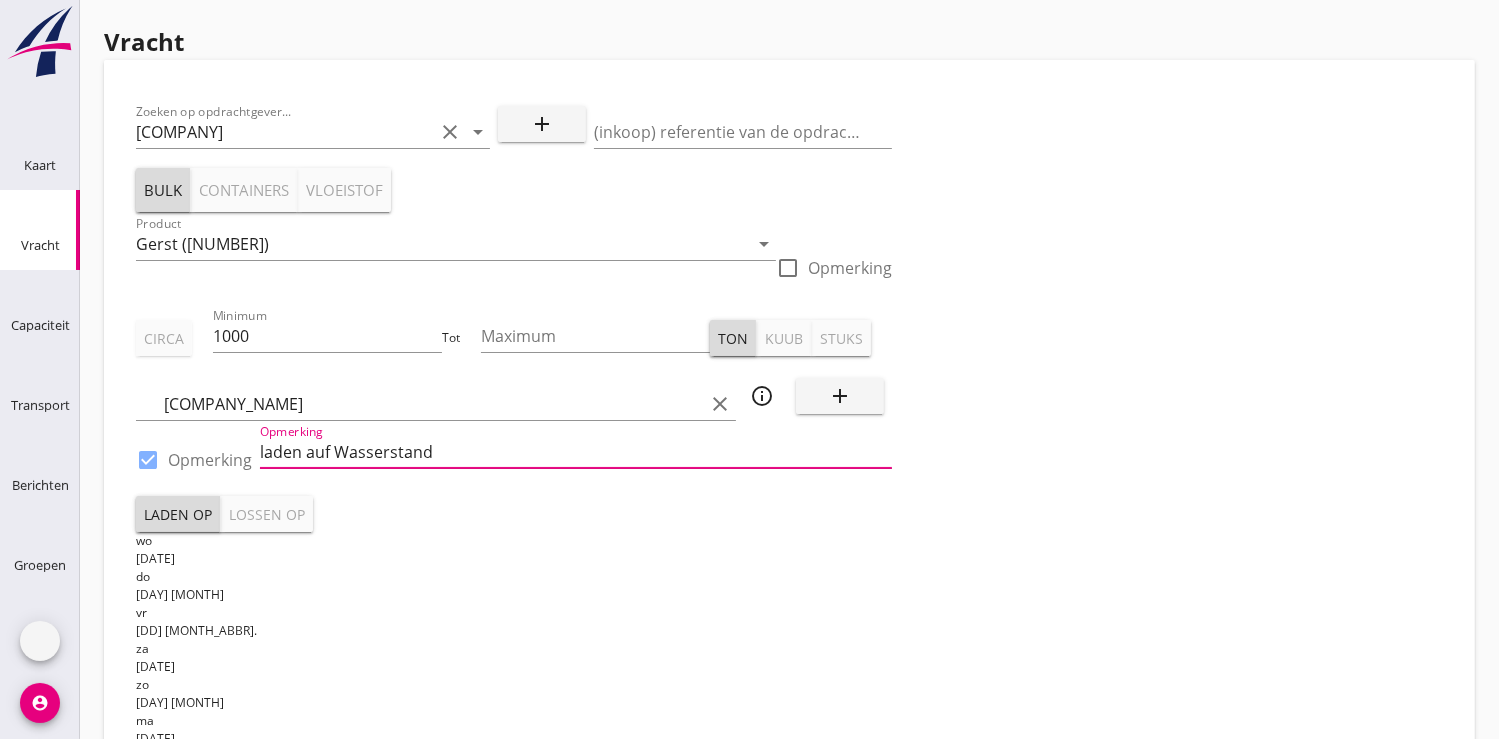 type on "laden auf Wasserstand" 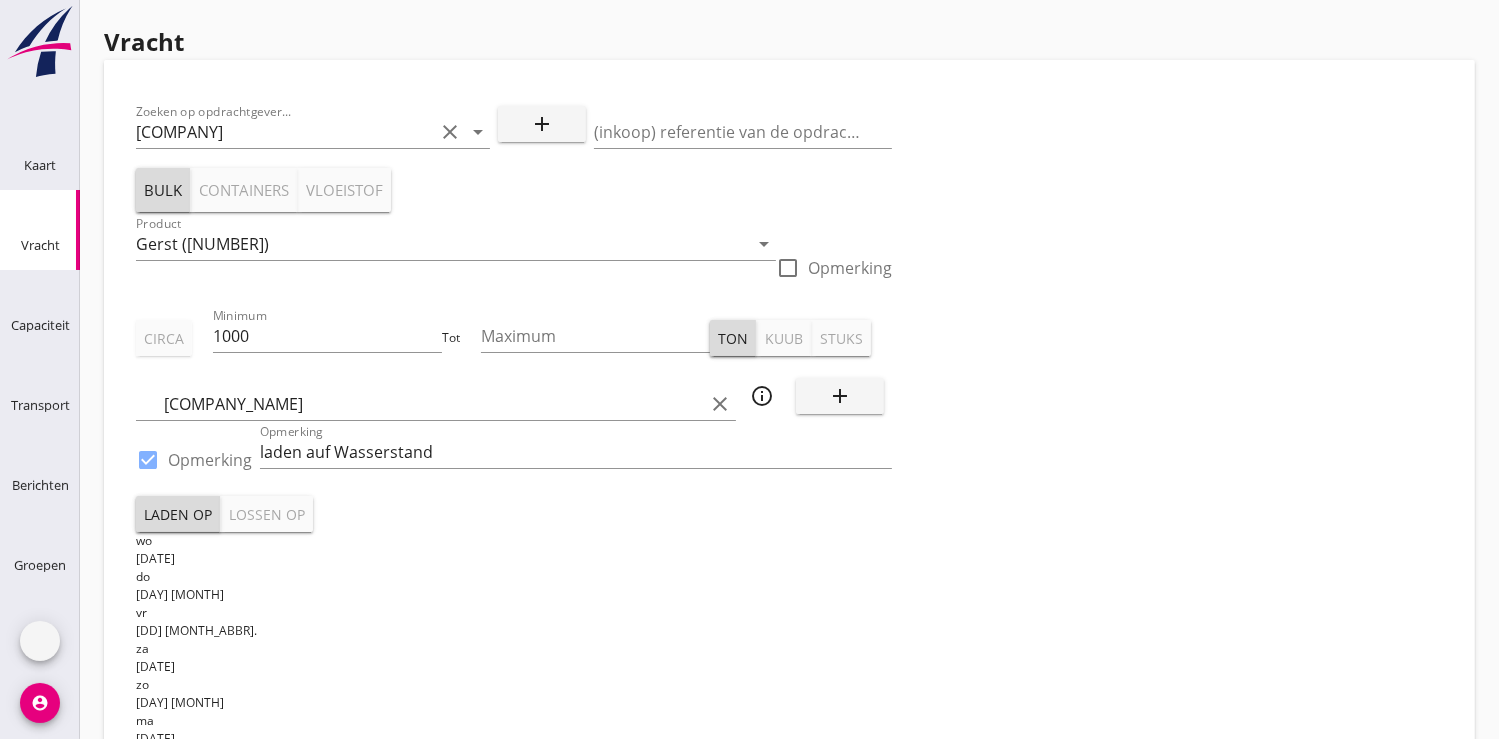 click on "wo" at bounding box center (514, 793) 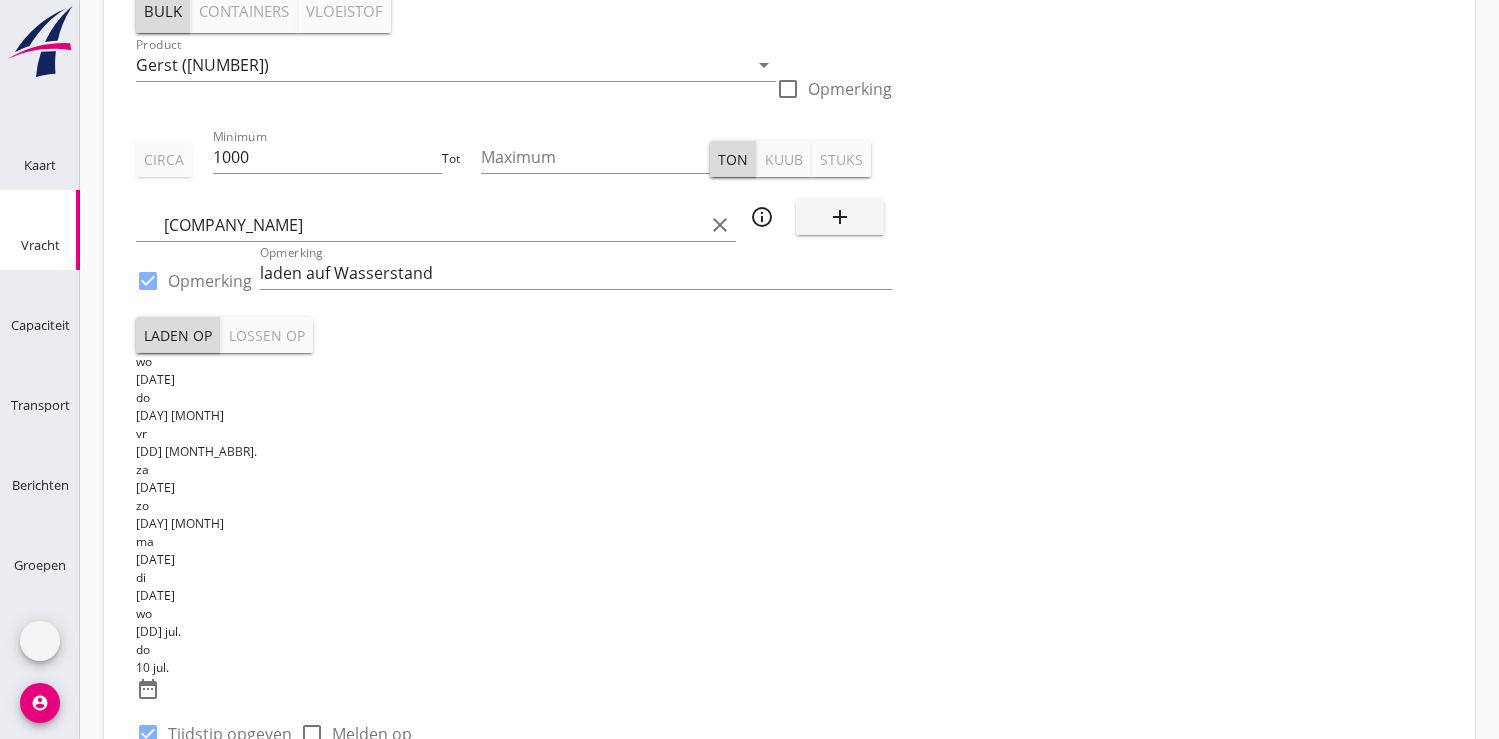 scroll, scrollTop: 444, scrollLeft: 0, axis: vertical 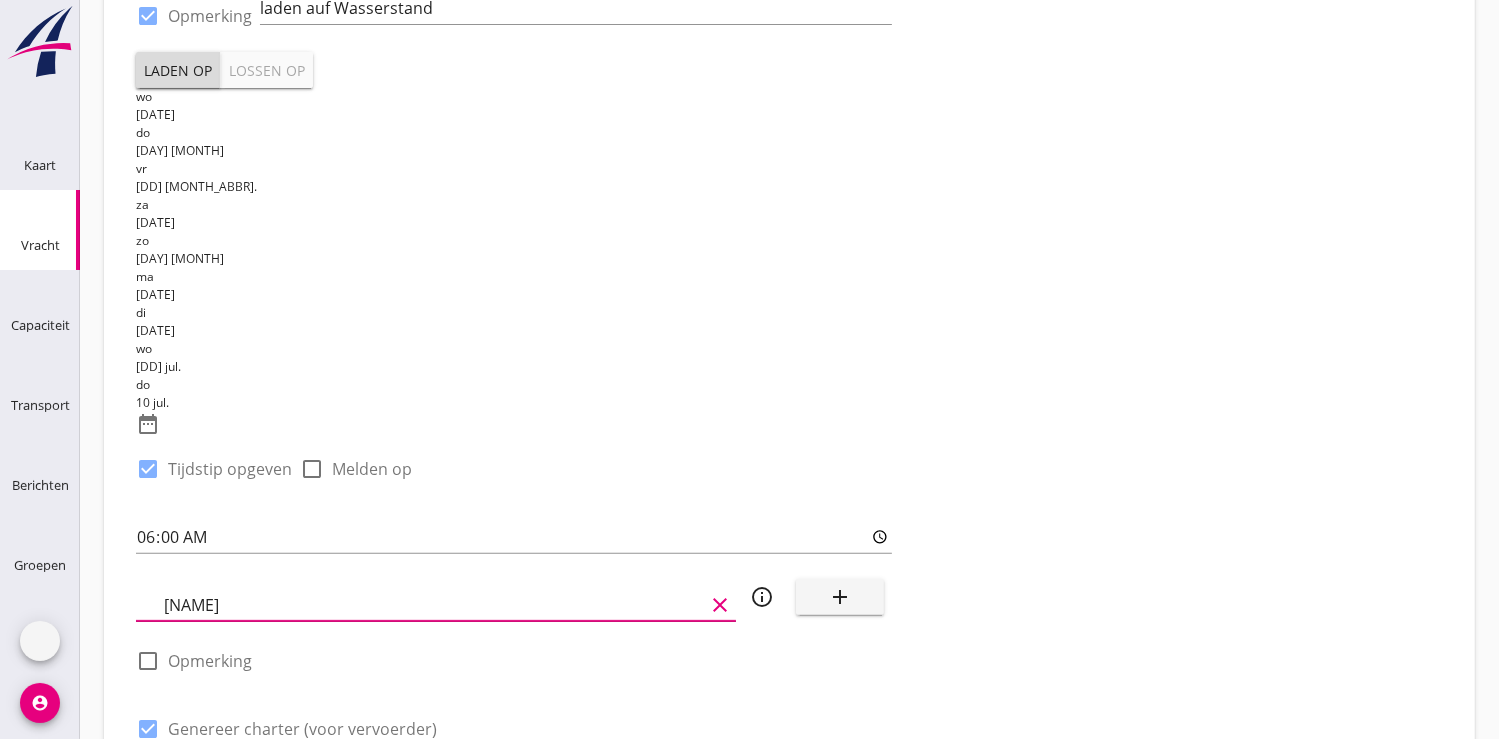 click on "[NAME]" at bounding box center (434, 605) 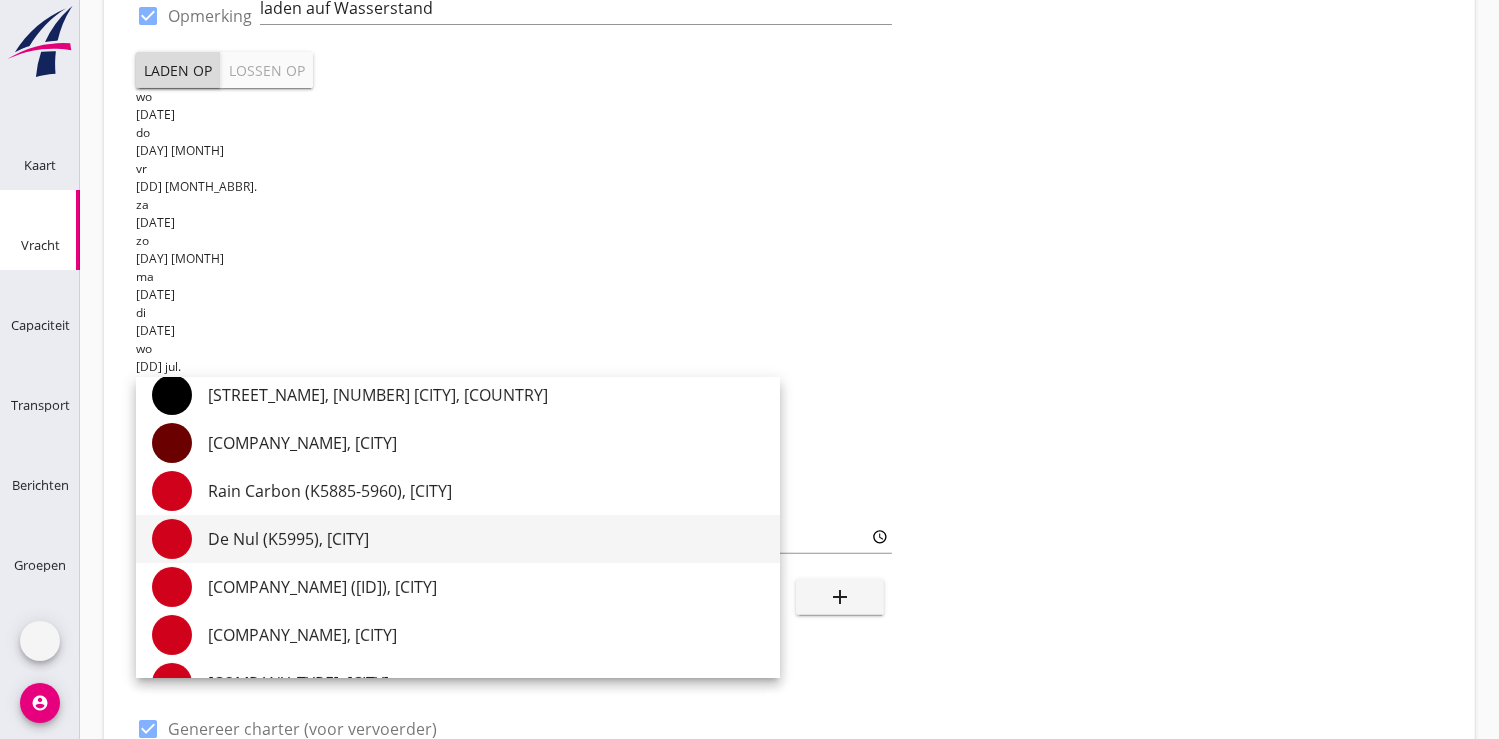 scroll, scrollTop: 0, scrollLeft: 0, axis: both 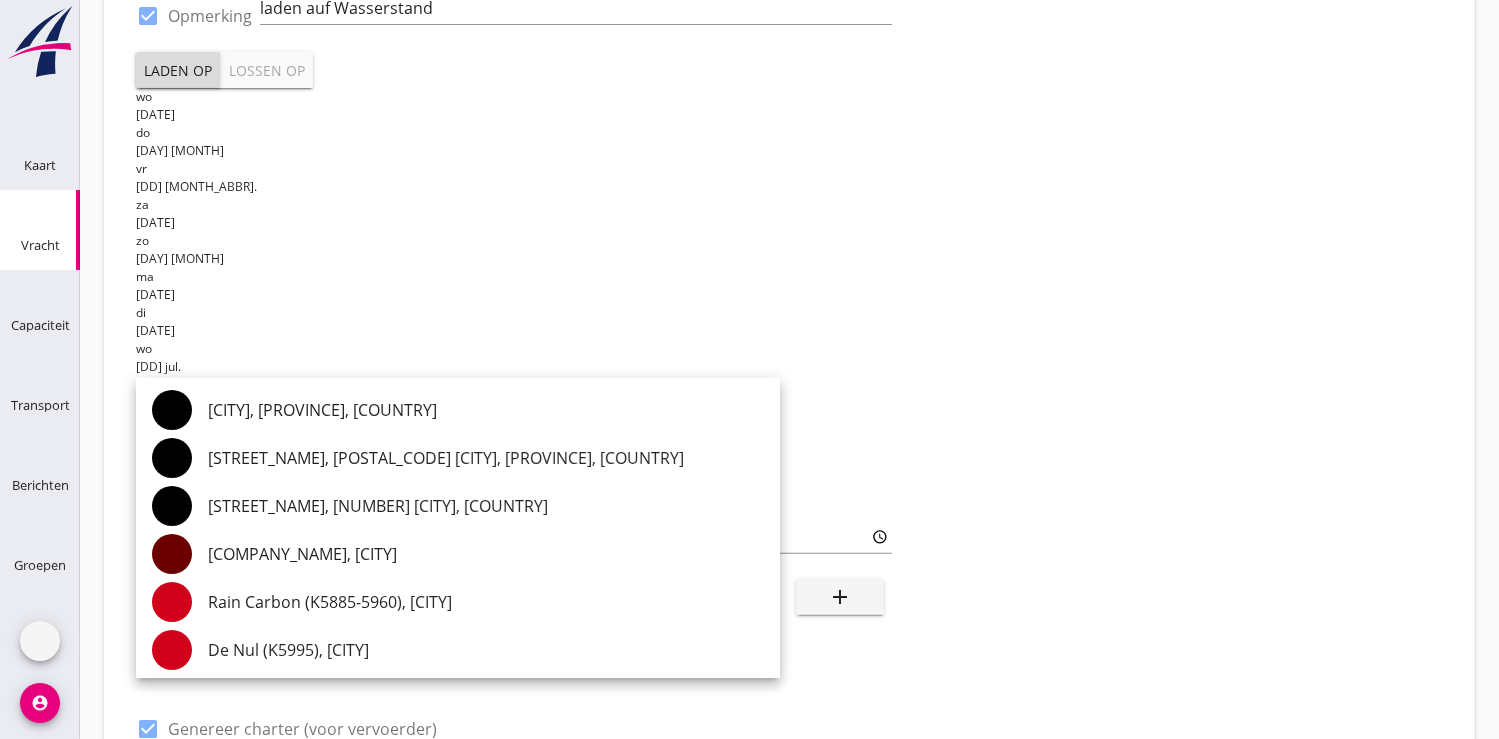 click on "[CITY]" at bounding box center (434, 605) 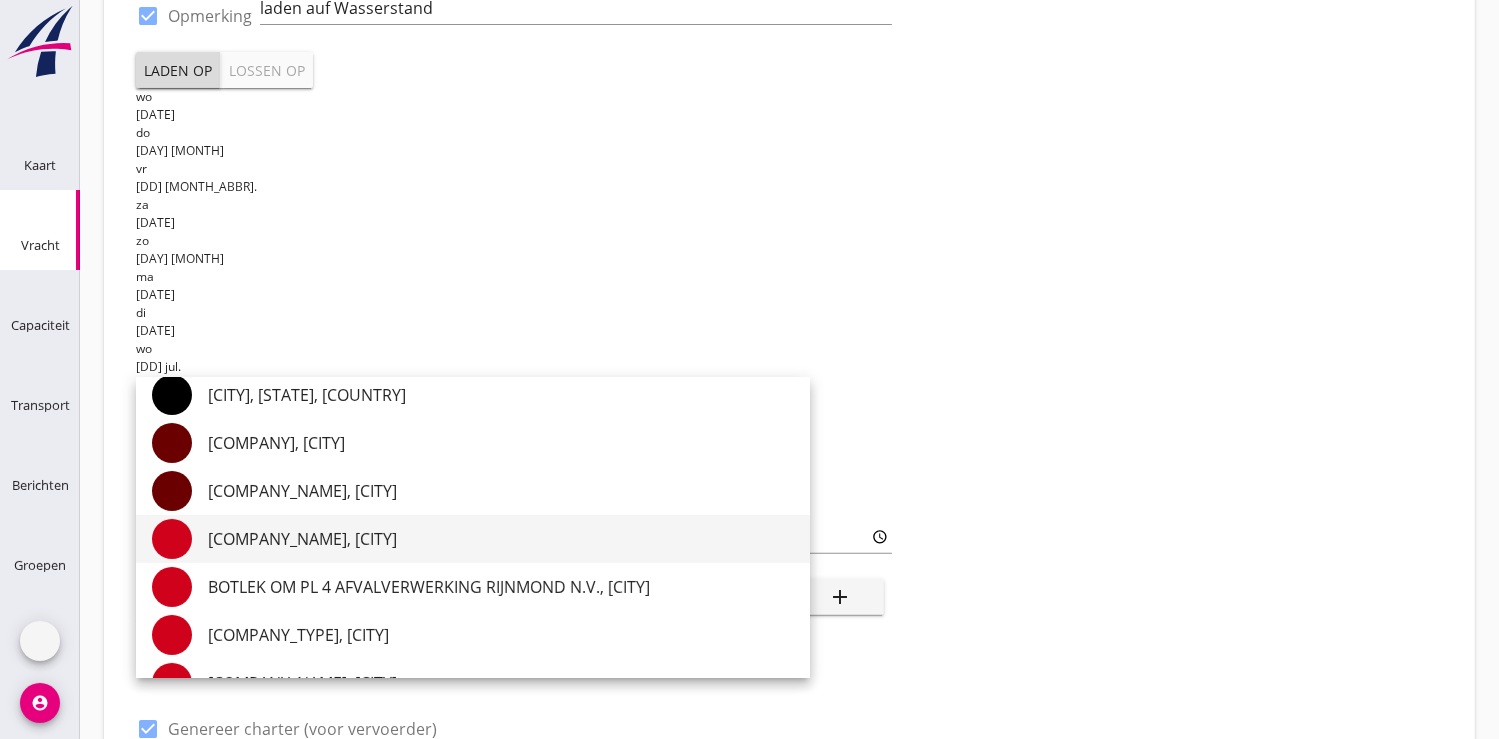 scroll, scrollTop: 0, scrollLeft: 0, axis: both 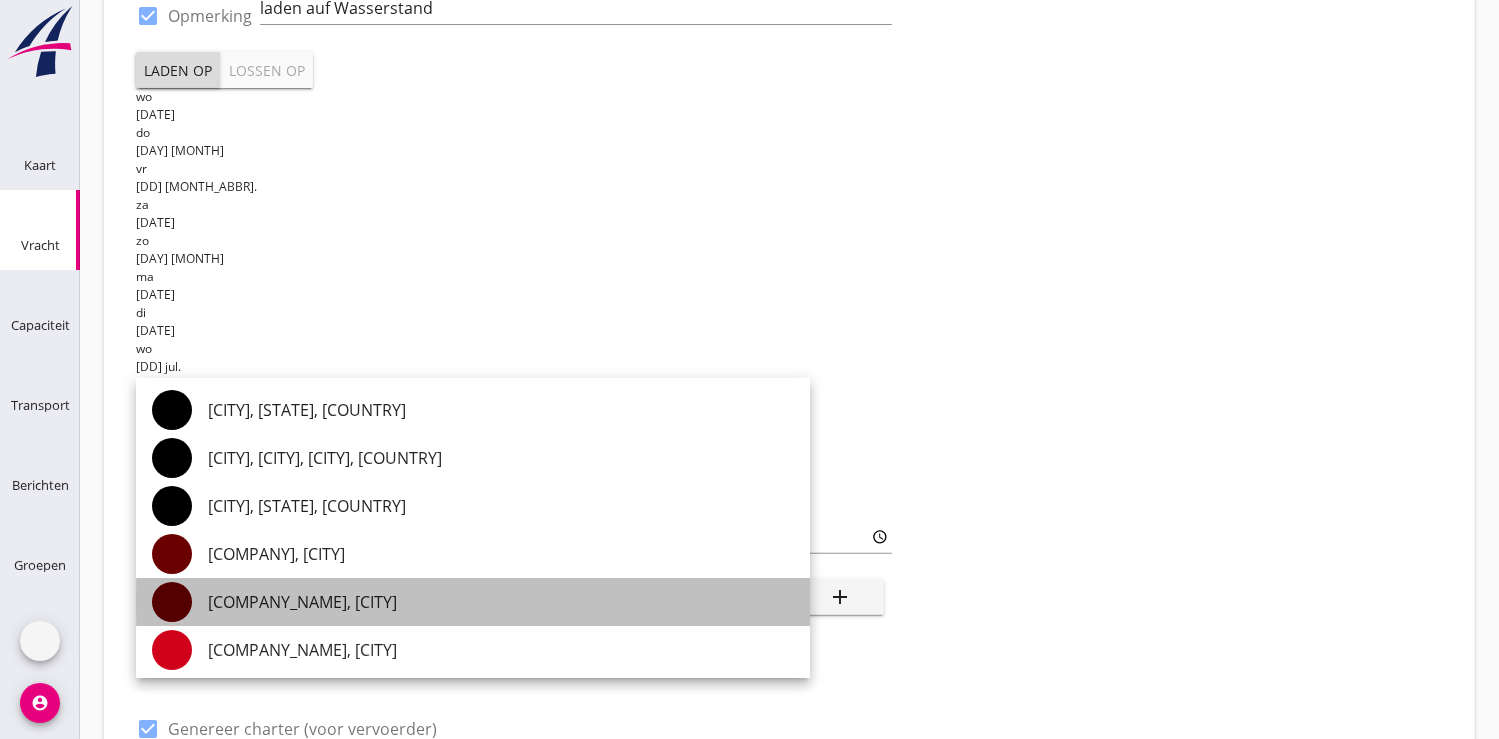 click on "[COMPANY_NAME], [CITY]" at bounding box center [501, 602] 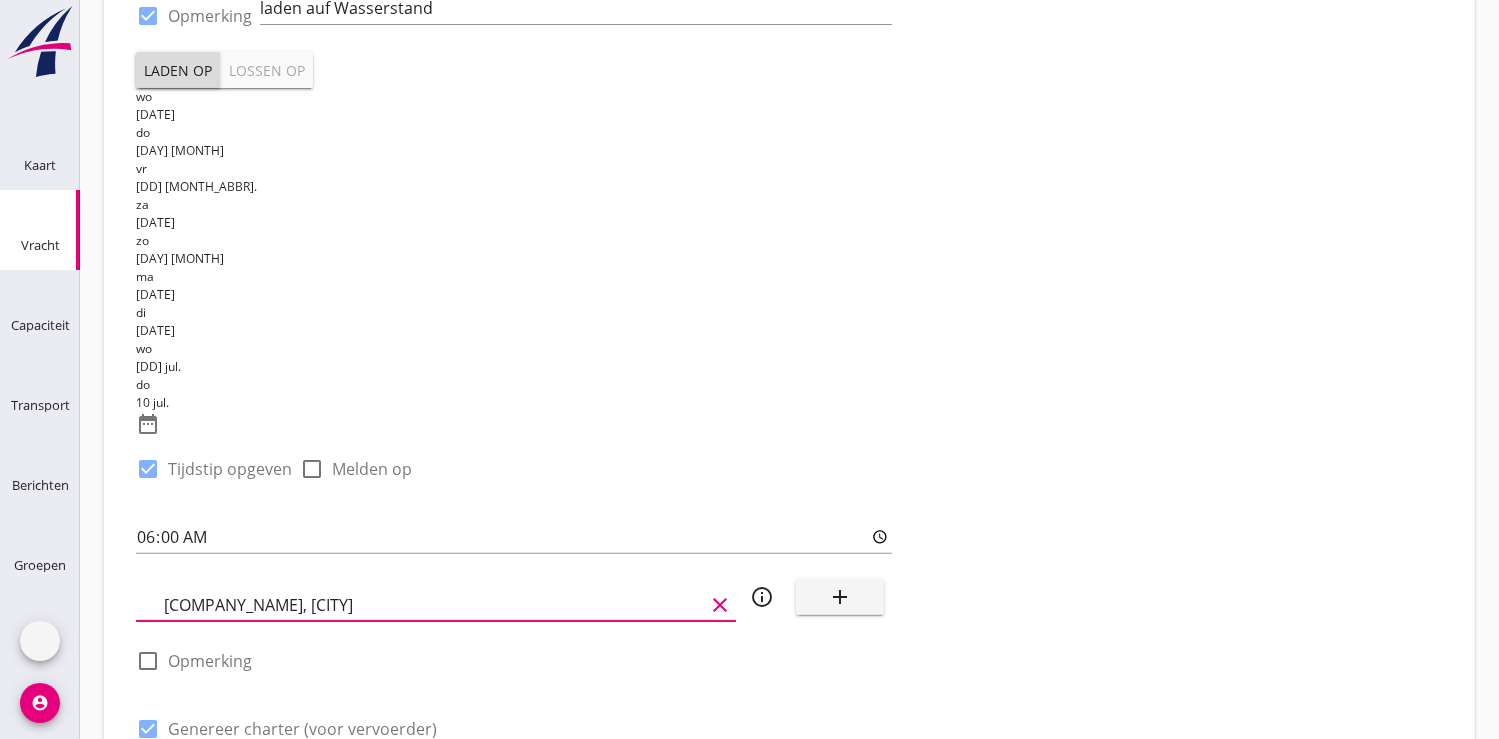 click on "[COMPANY_NAME], [CITY]" at bounding box center (434, 605) 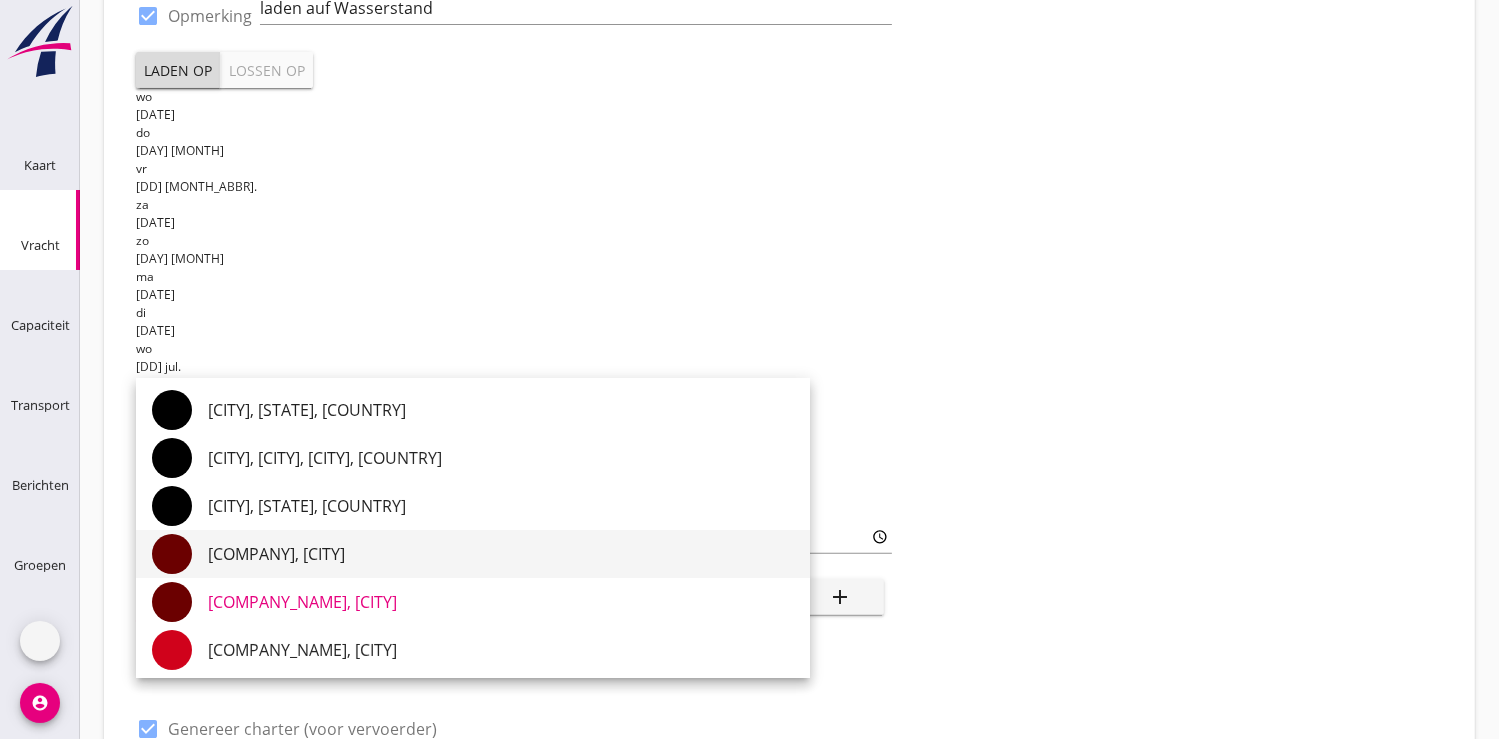 click on "[COMPANY], [CITY]" at bounding box center [501, 554] 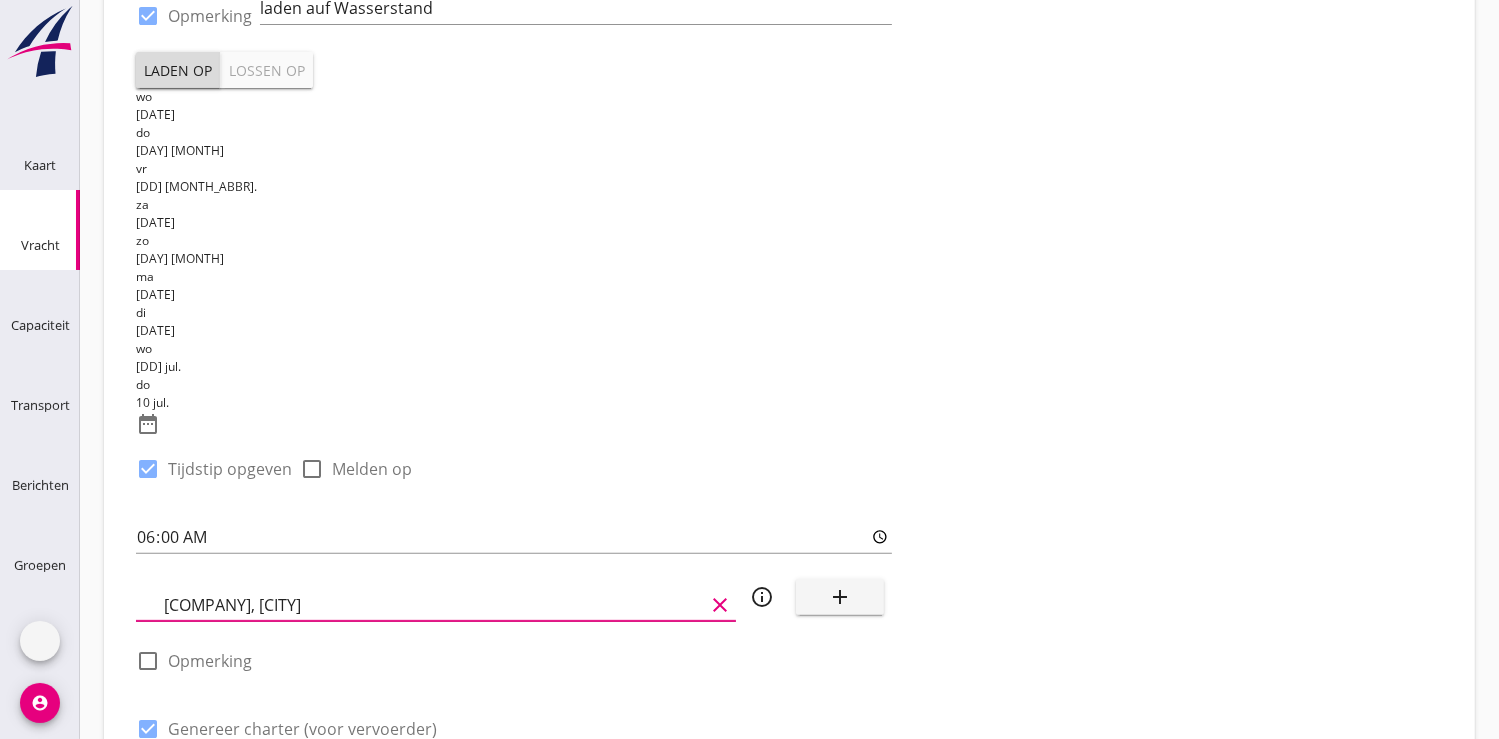 type on "[COMPANY], [CITY]" 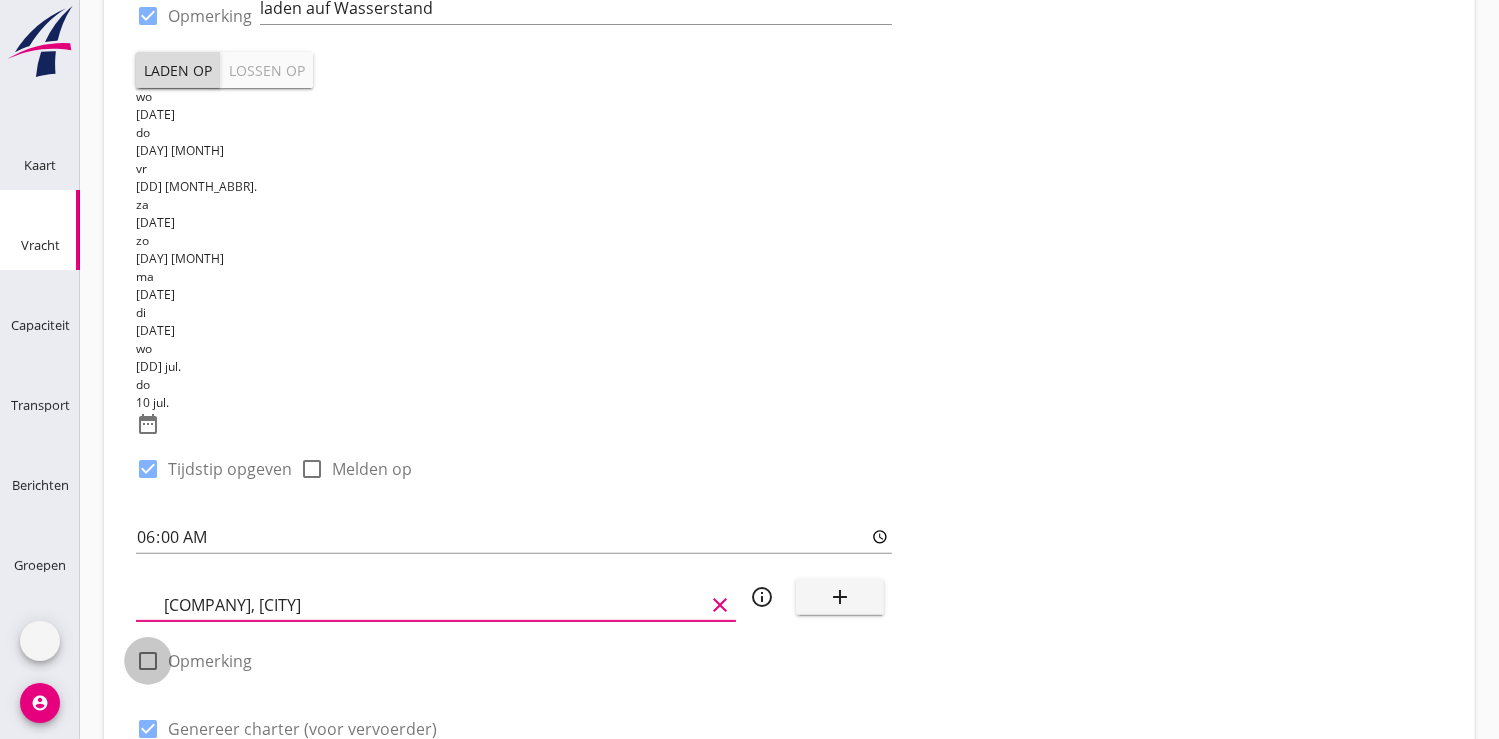 click at bounding box center [148, 661] 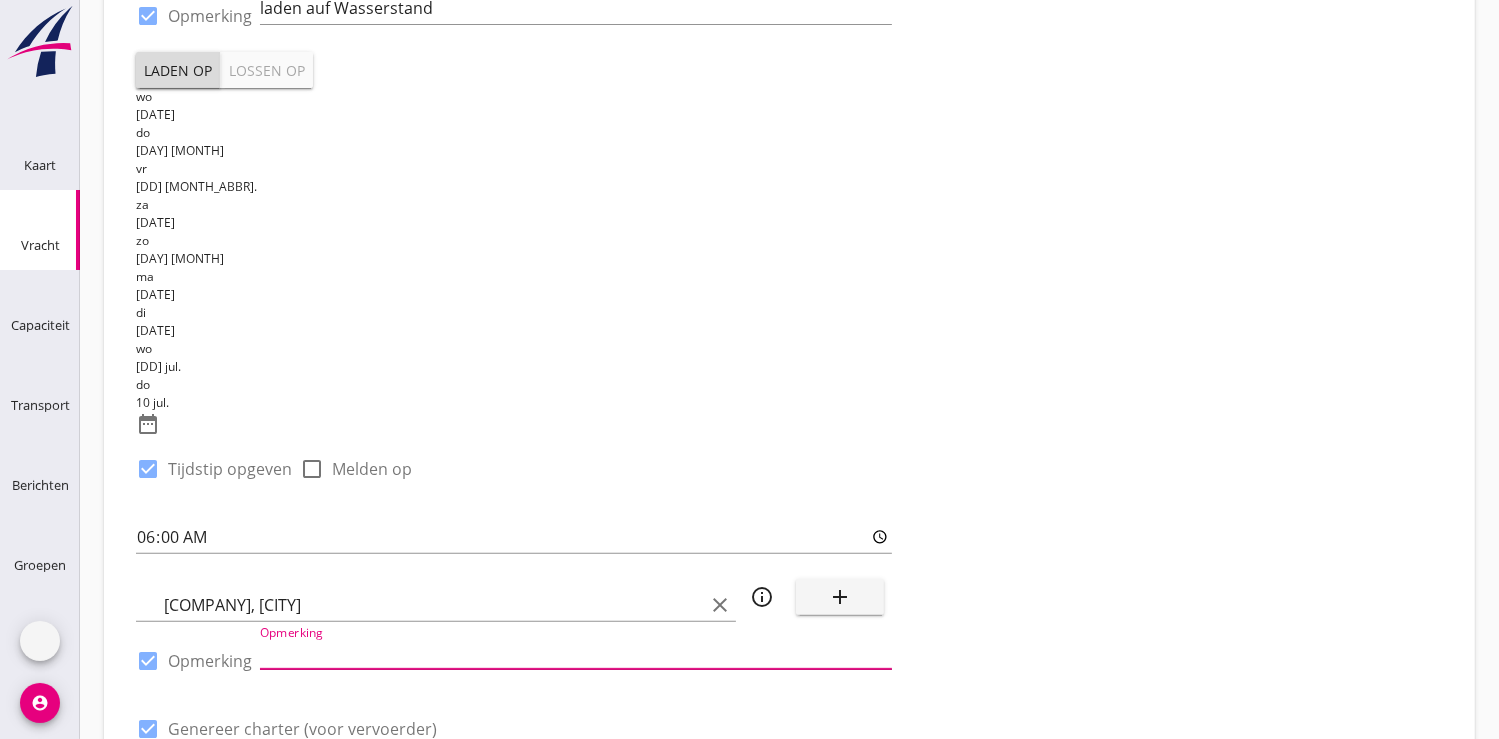 click at bounding box center [576, 653] 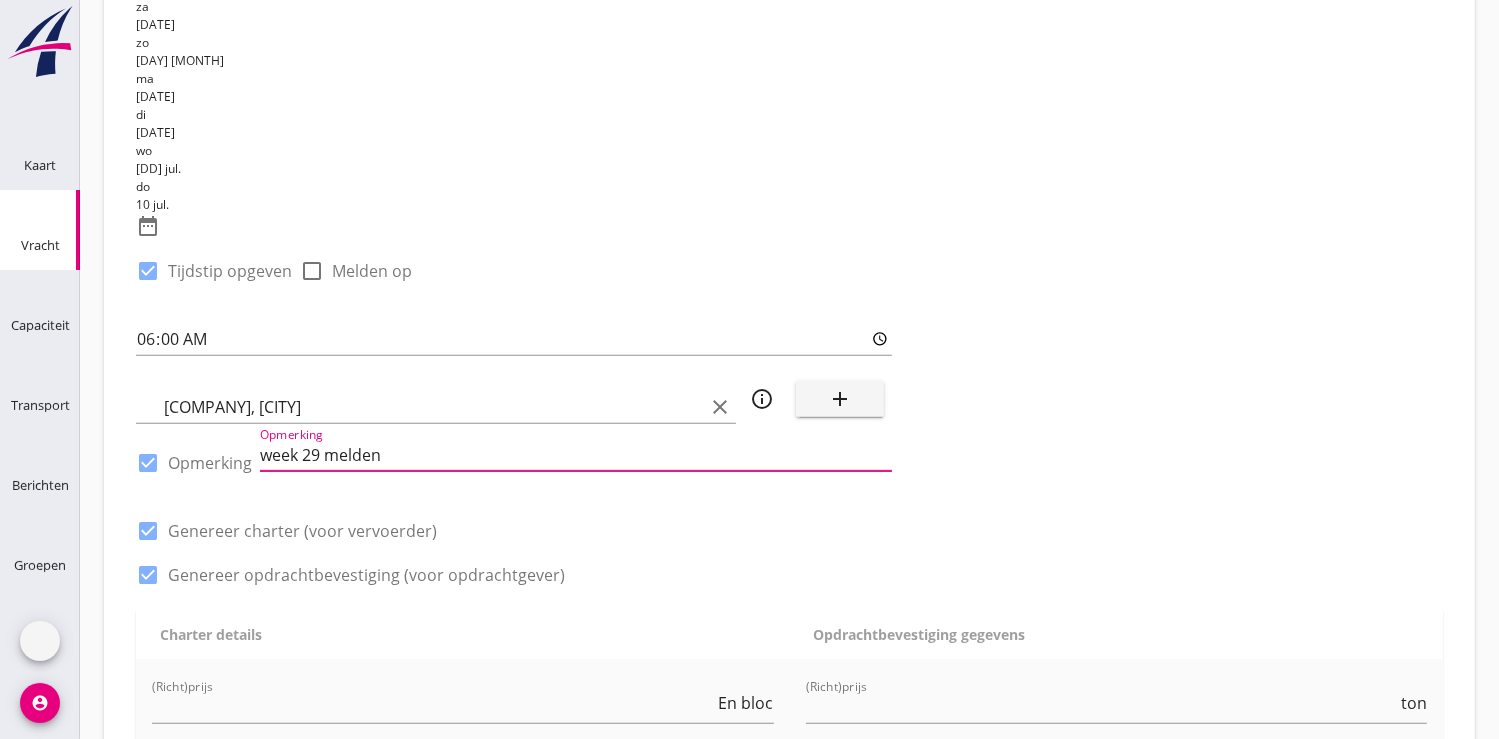 scroll, scrollTop: 888, scrollLeft: 0, axis: vertical 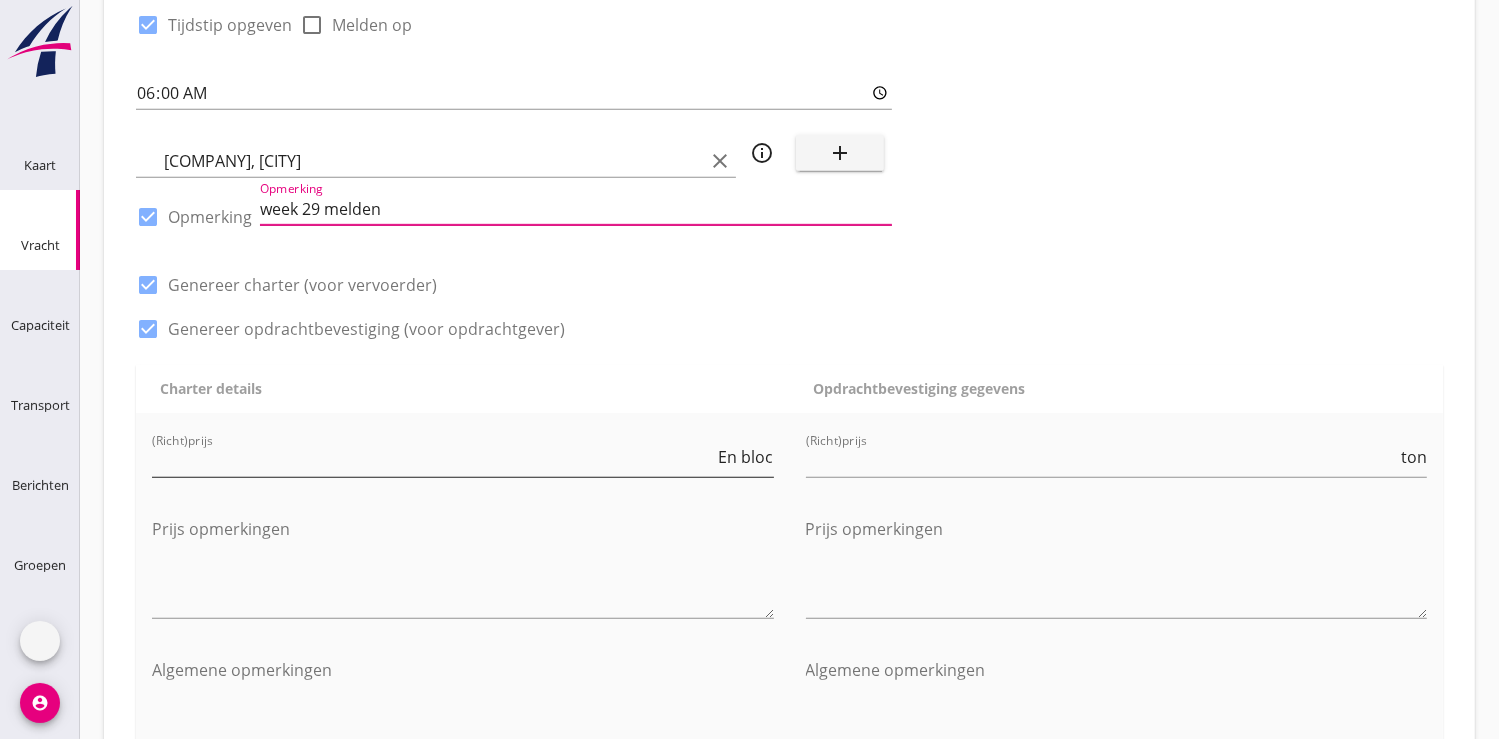 type on "week 29 melden" 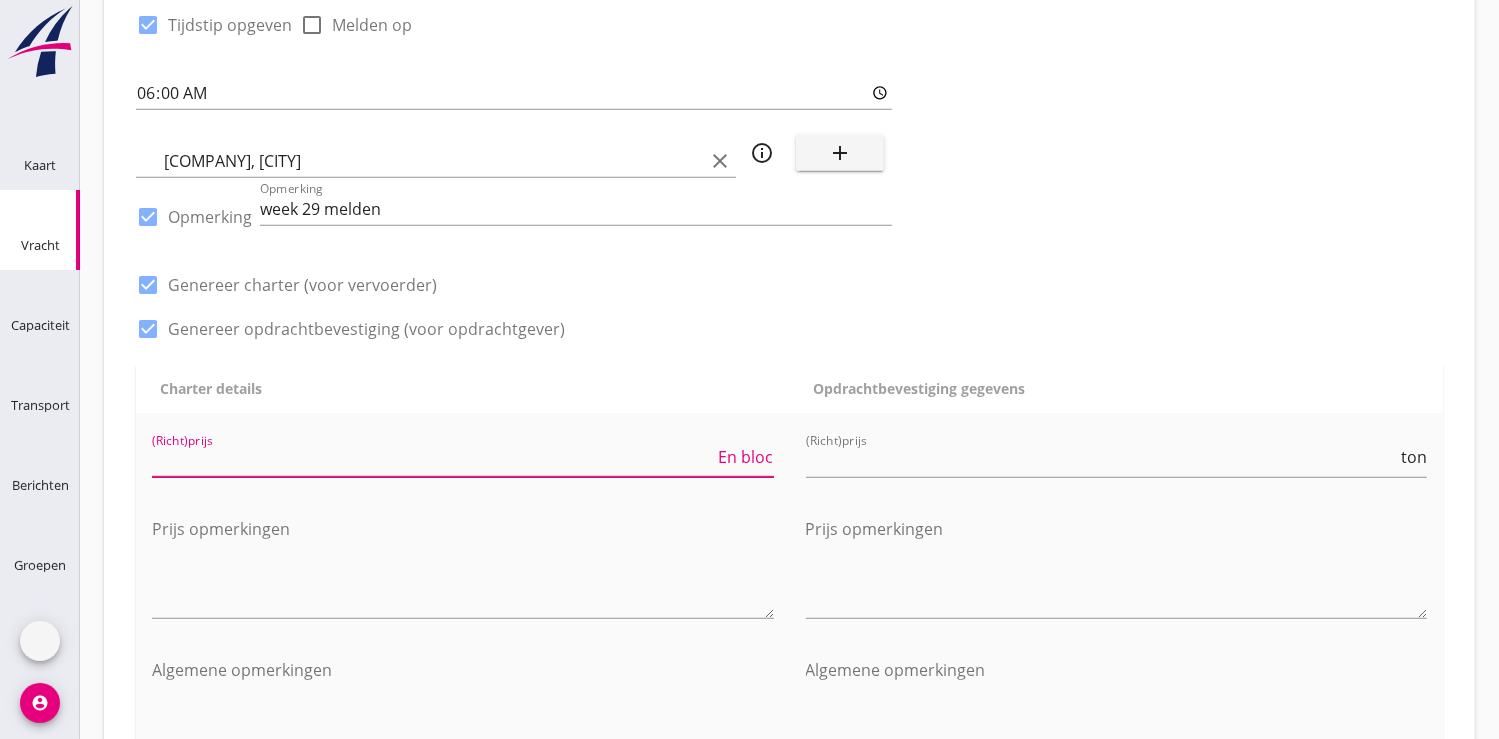 click on "[NUMBER]" at bounding box center (433, 461) 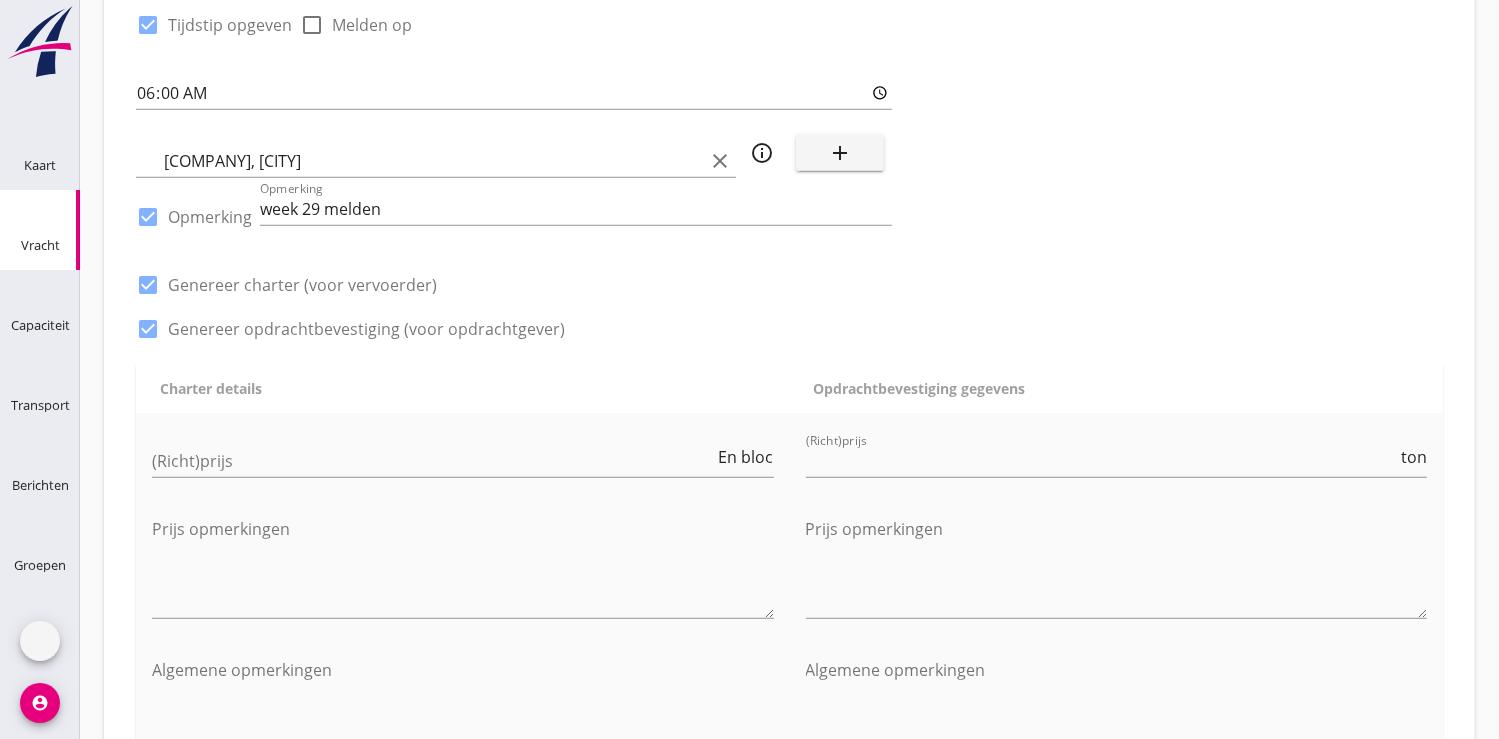 click on "Huur" at bounding box center (284, 815) 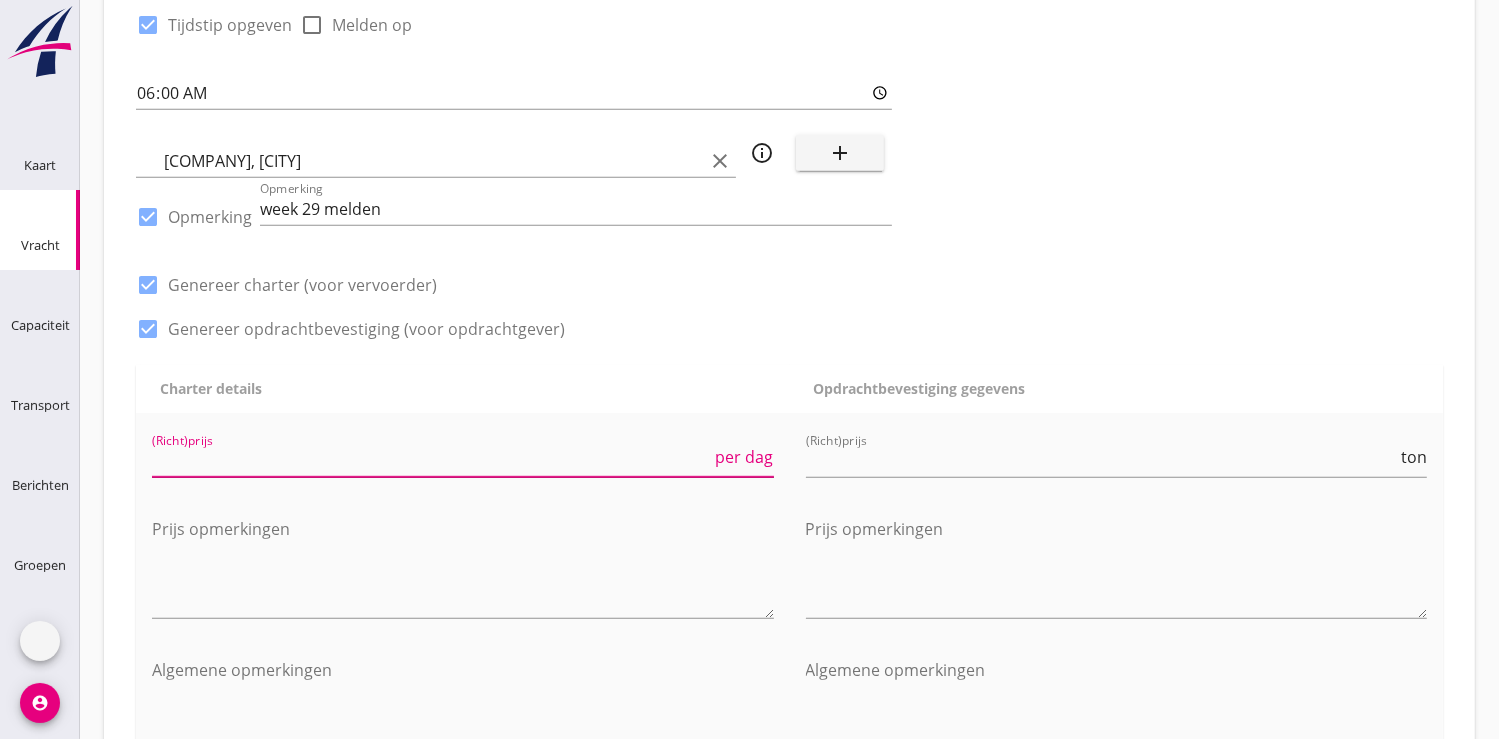 click at bounding box center [432, 461] 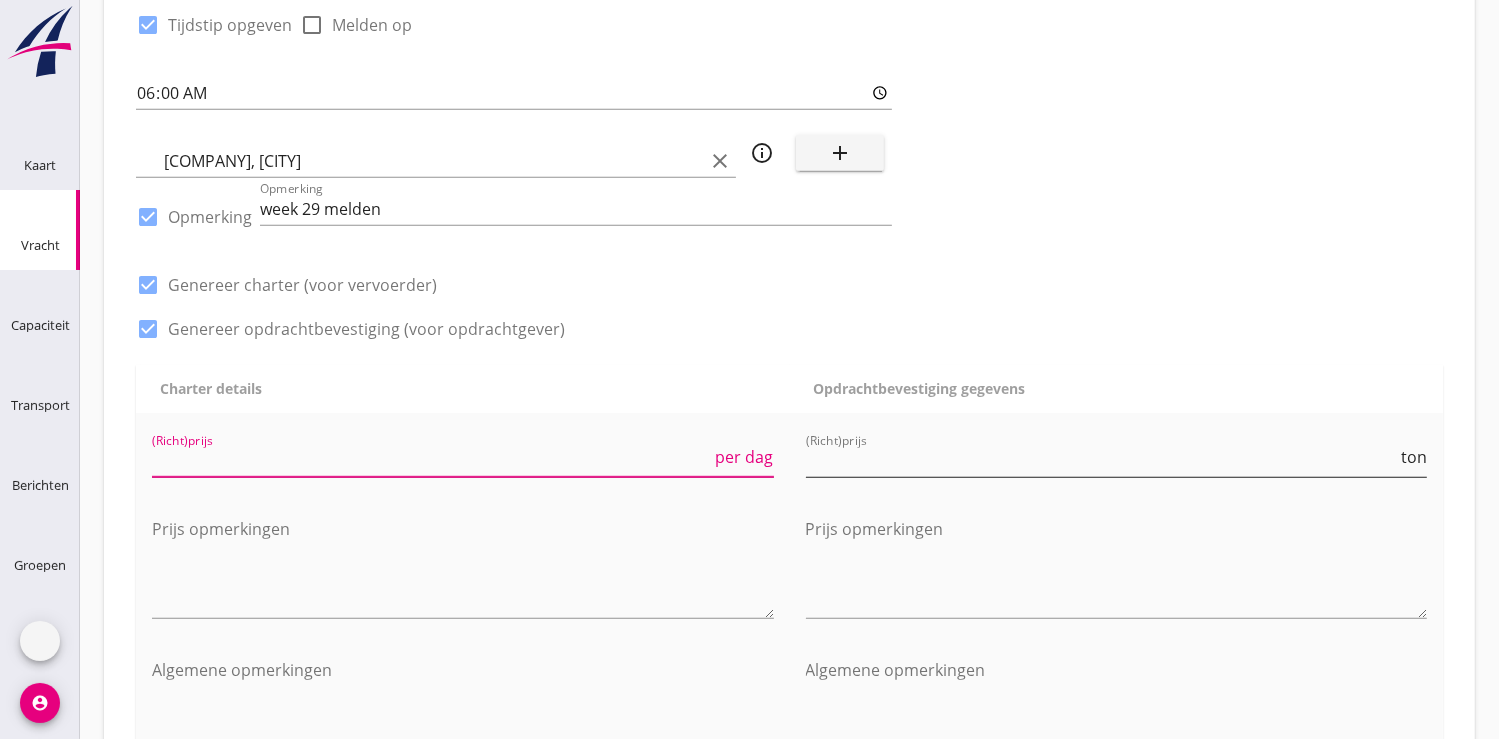 type on "[NUMBER]" 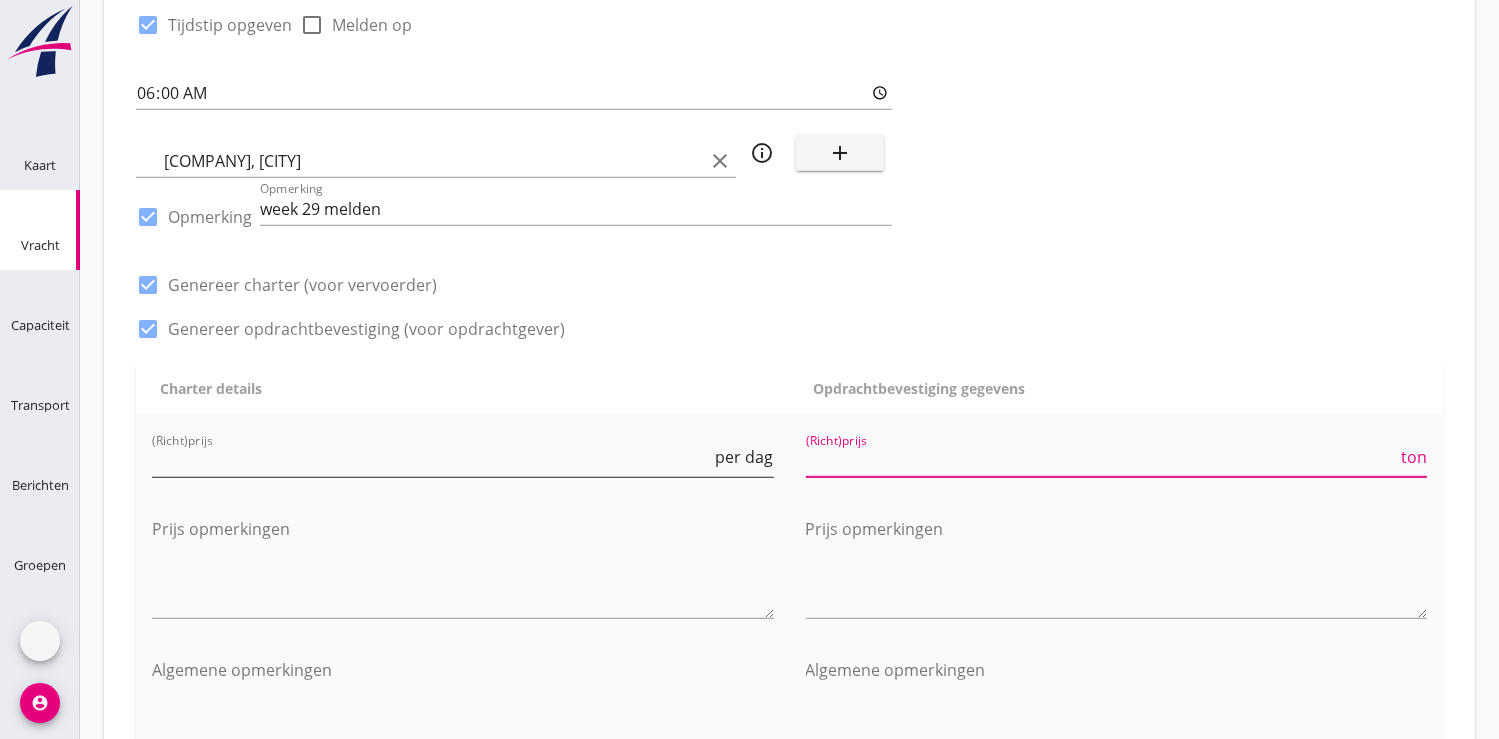 scroll, scrollTop: 0, scrollLeft: 0, axis: both 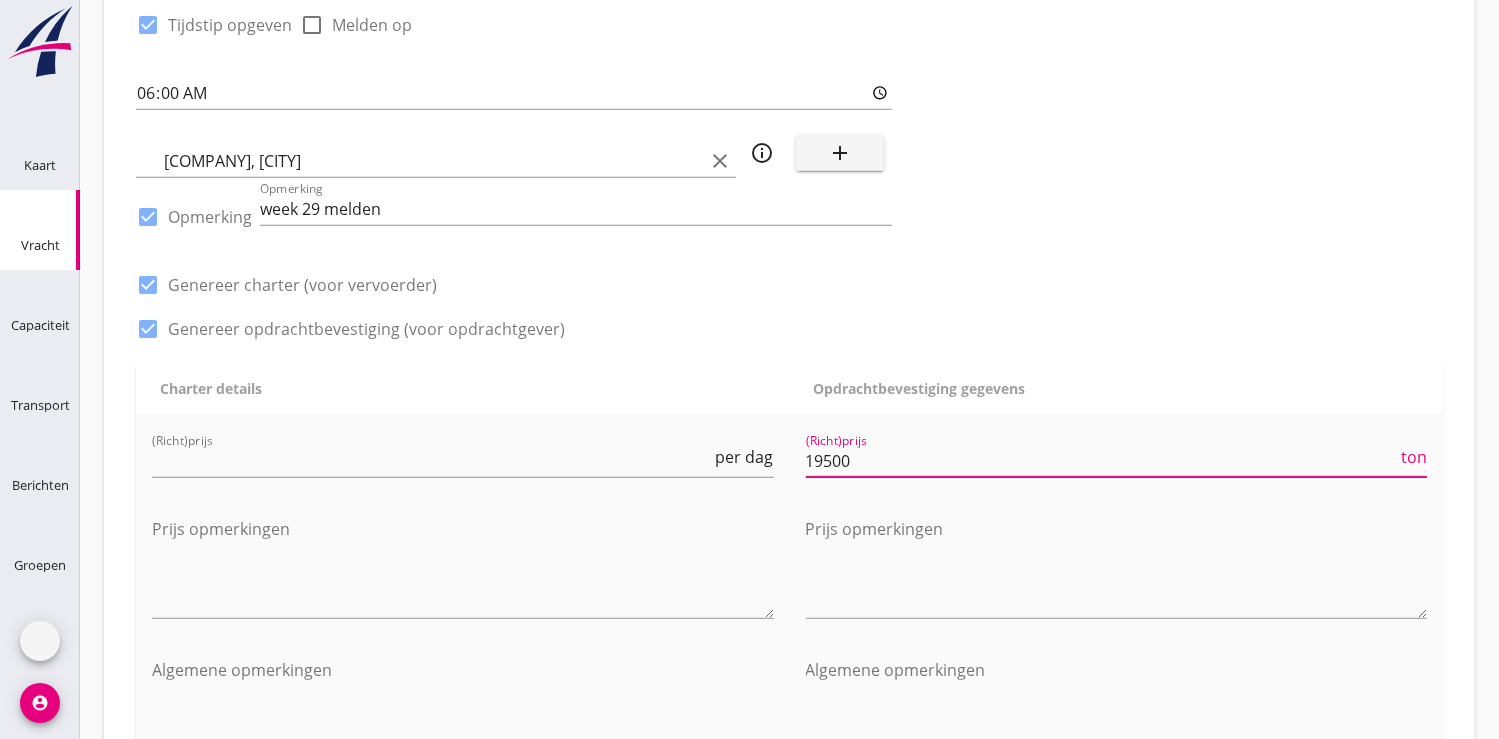 click on "ton" at bounding box center (1414, 457) 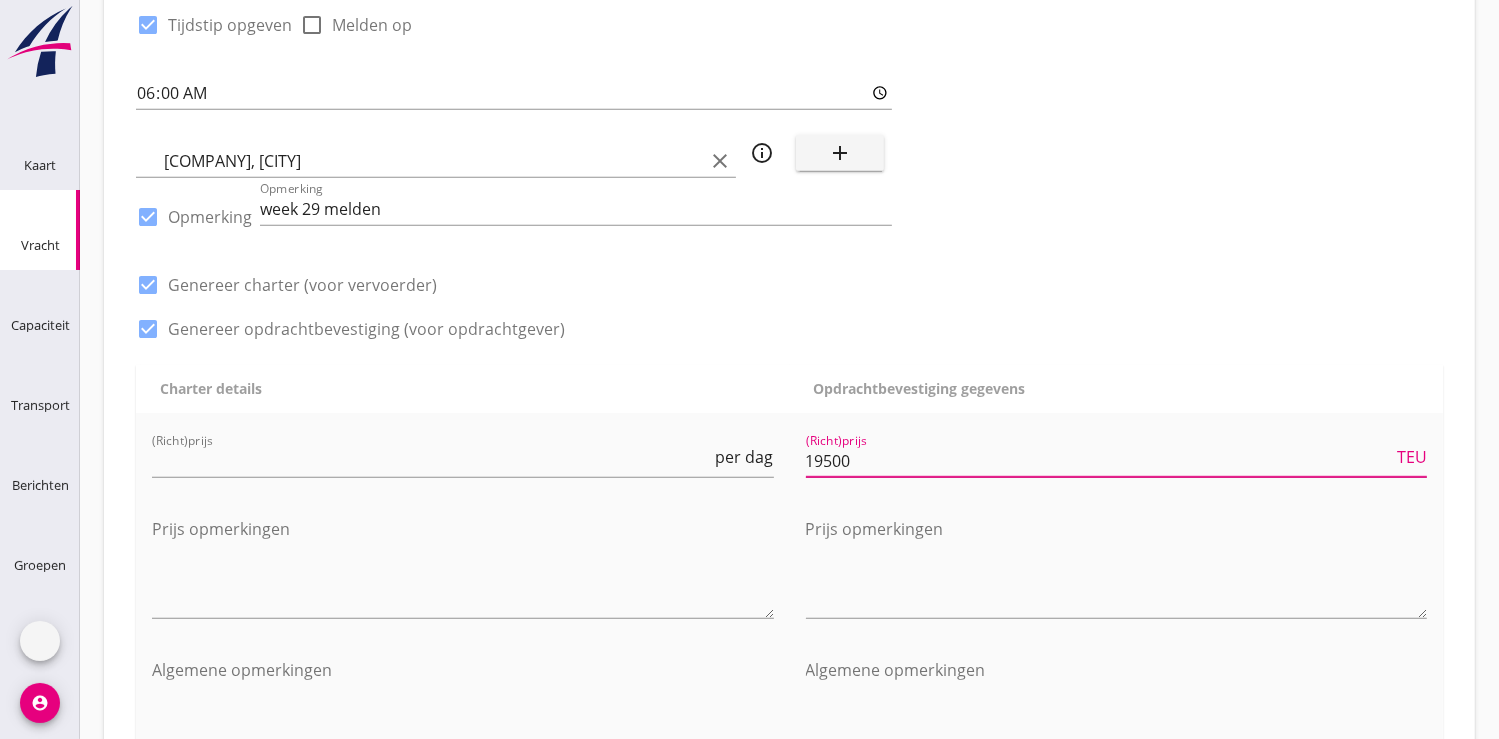 type on "19500" 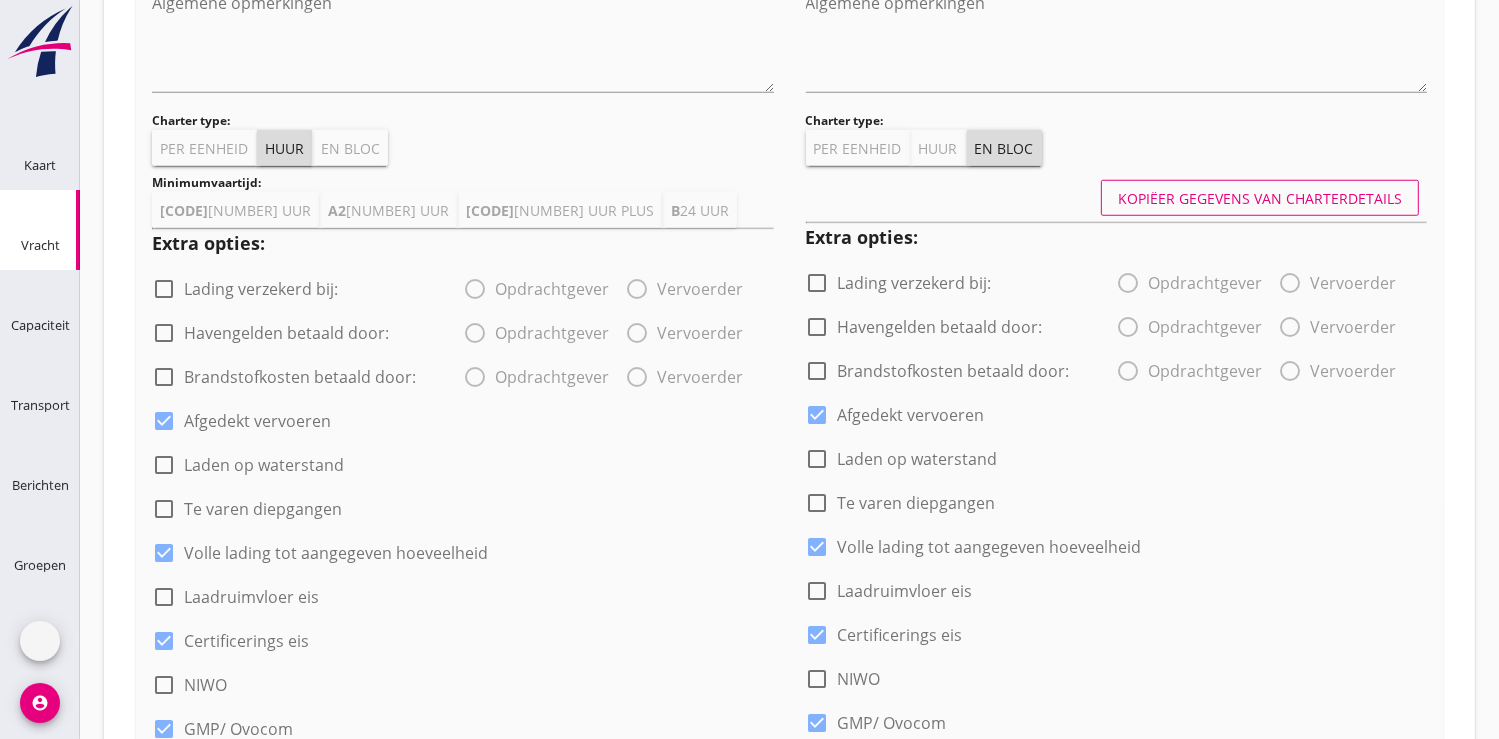 scroll, scrollTop: 1222, scrollLeft: 0, axis: vertical 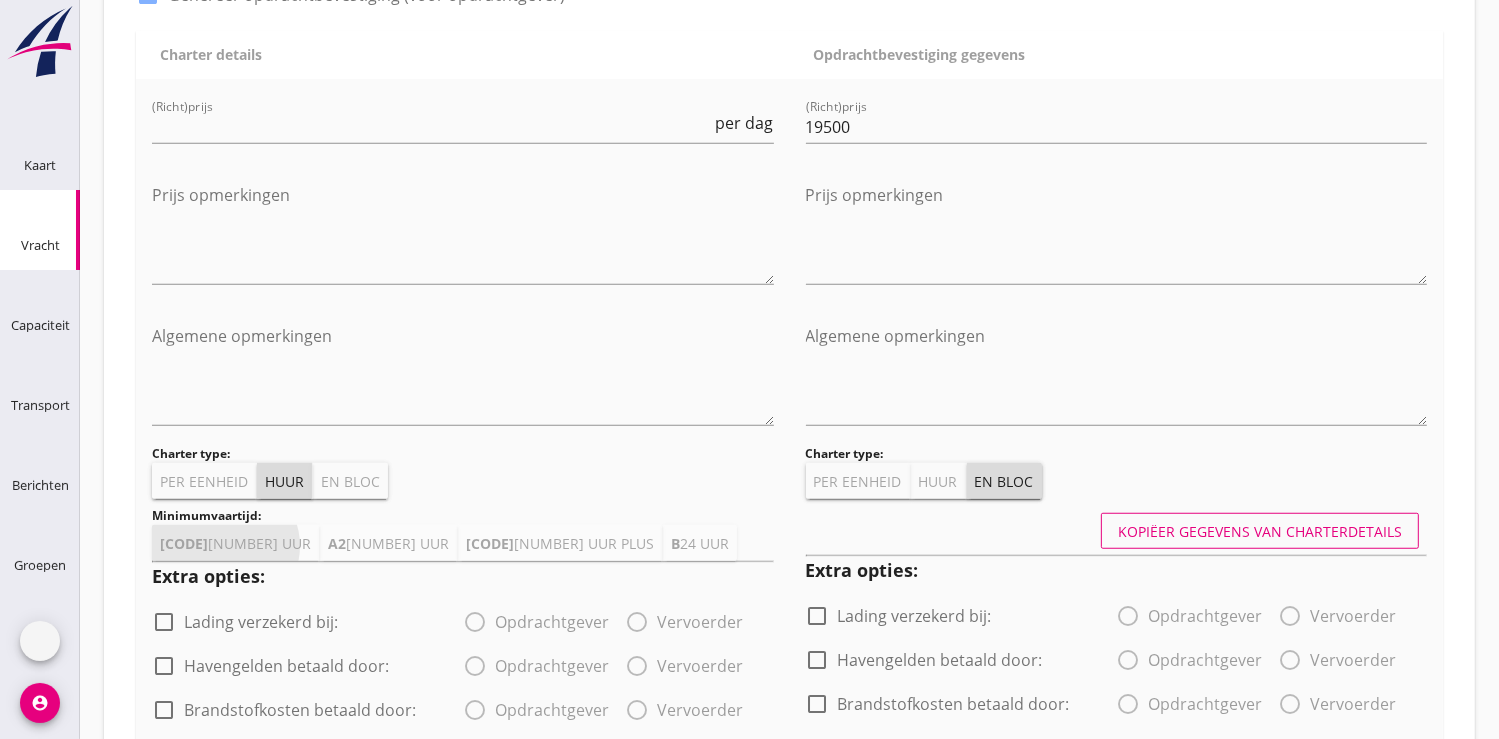 click on "[CODE] [TIME]" at bounding box center [235, 543] 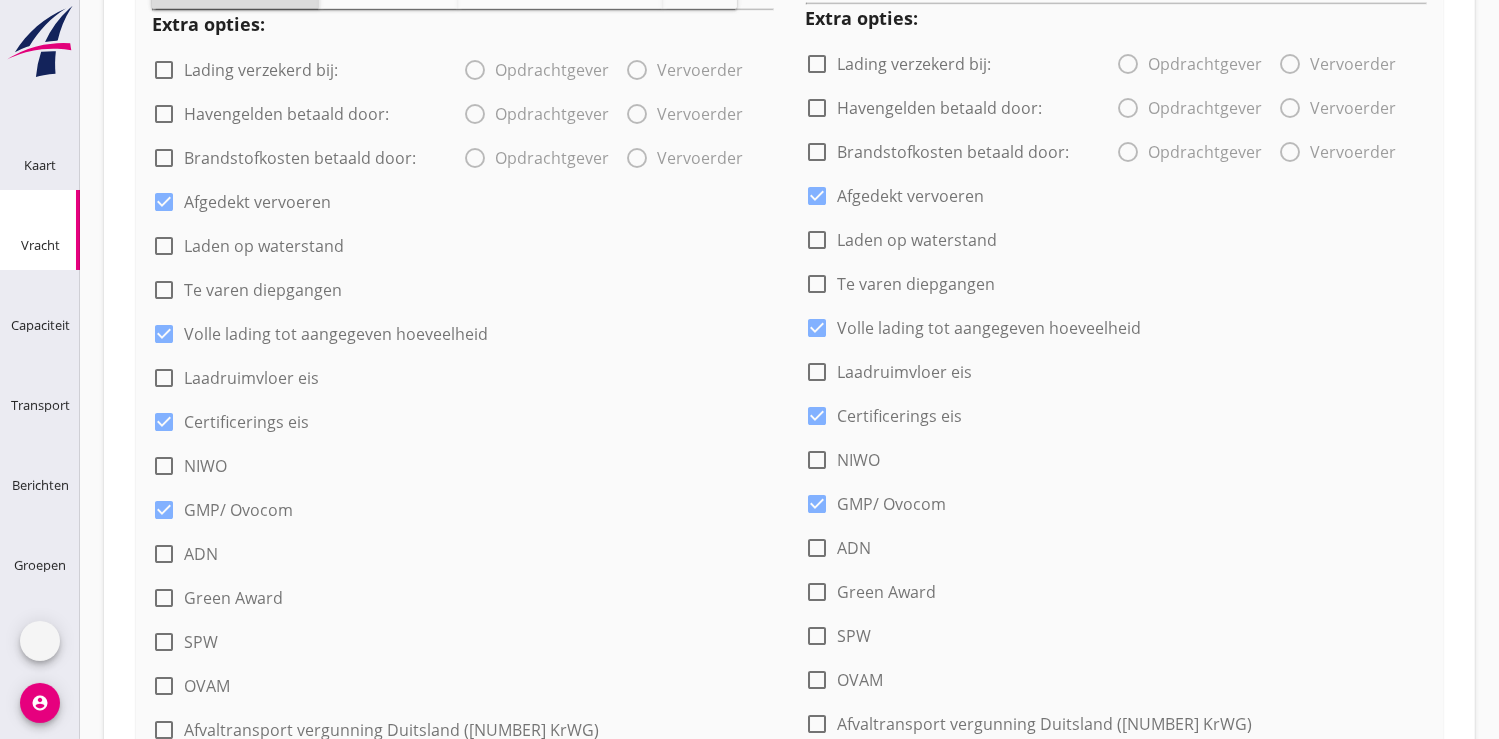 scroll, scrollTop: 1777, scrollLeft: 0, axis: vertical 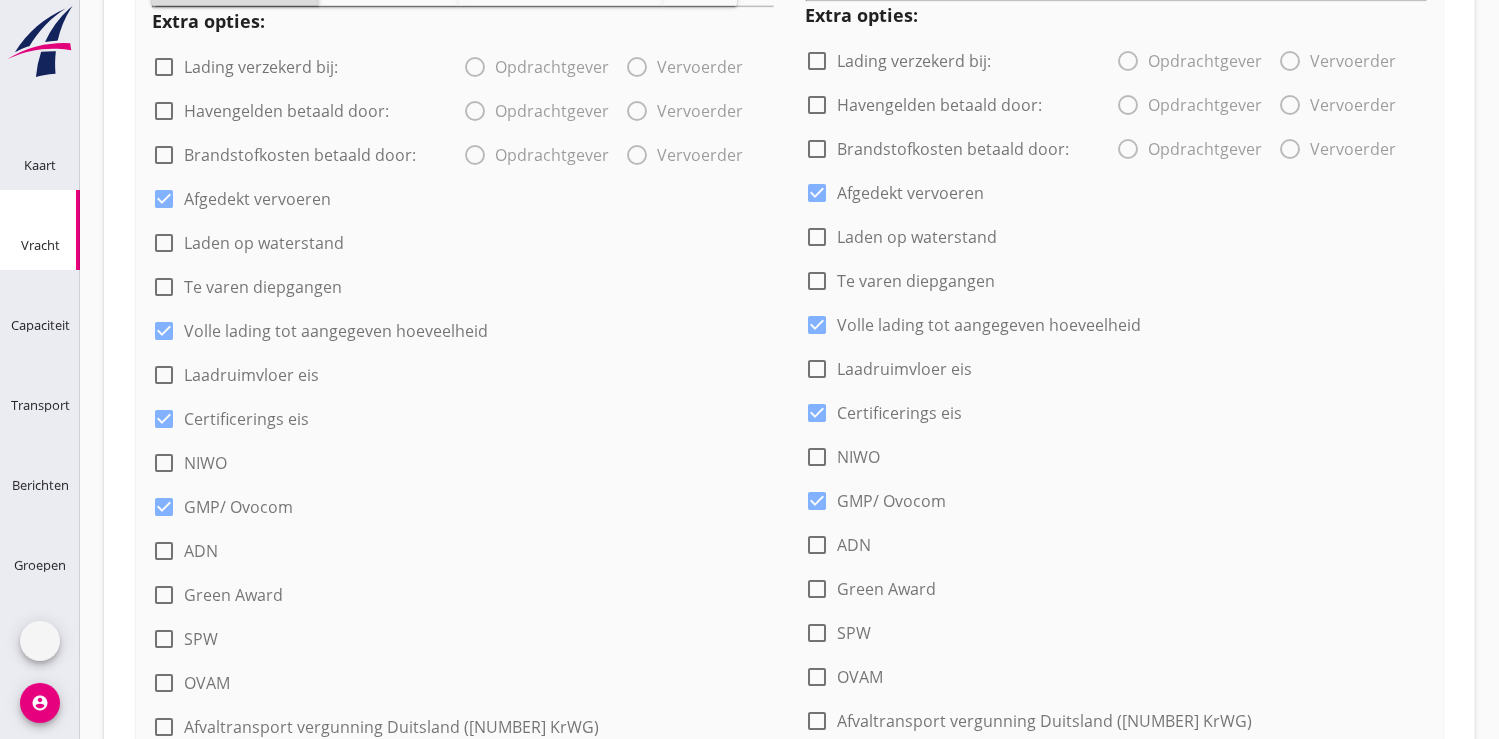 click on "Soda (8130)" at bounding box center (241, 859) 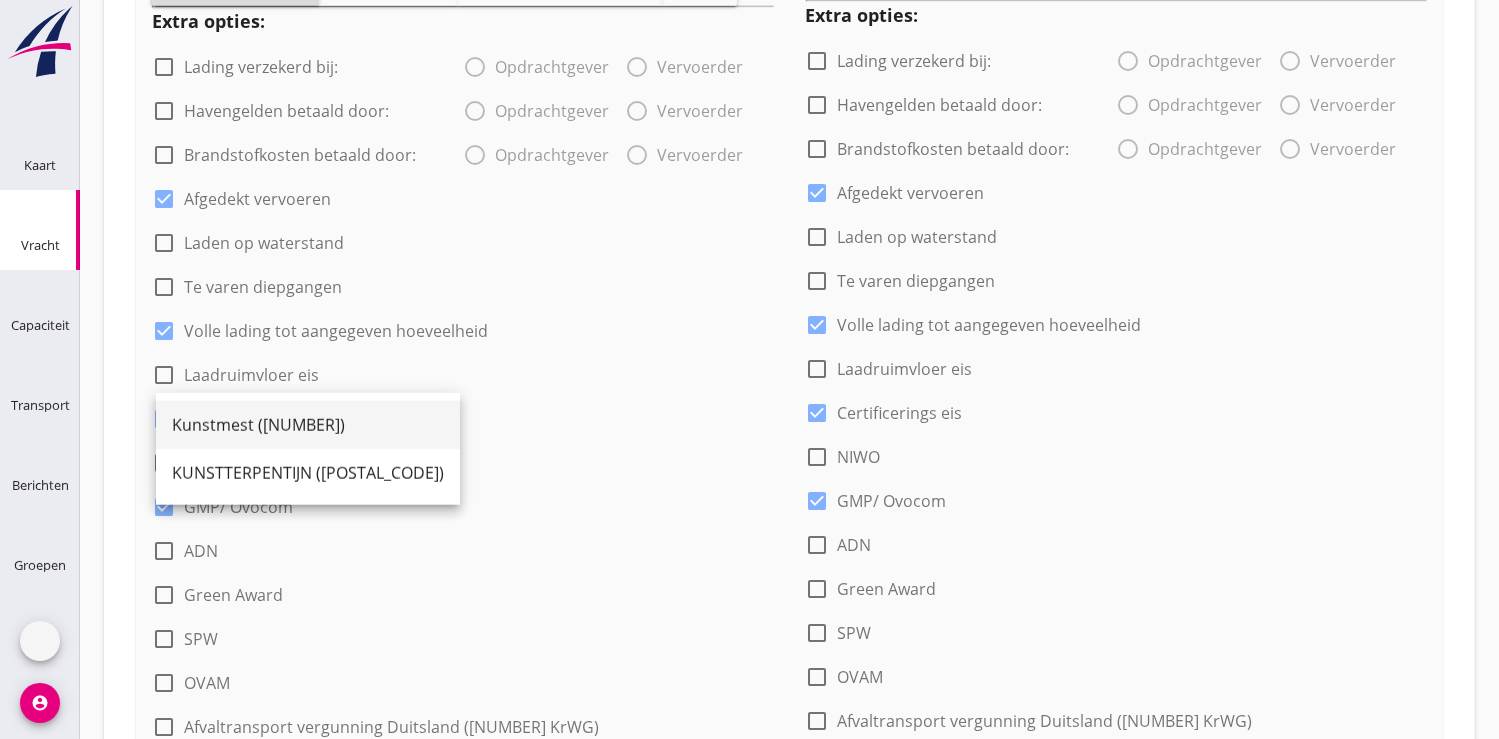 click on "Kunstmest ([NUMBER])" at bounding box center (308, 425) 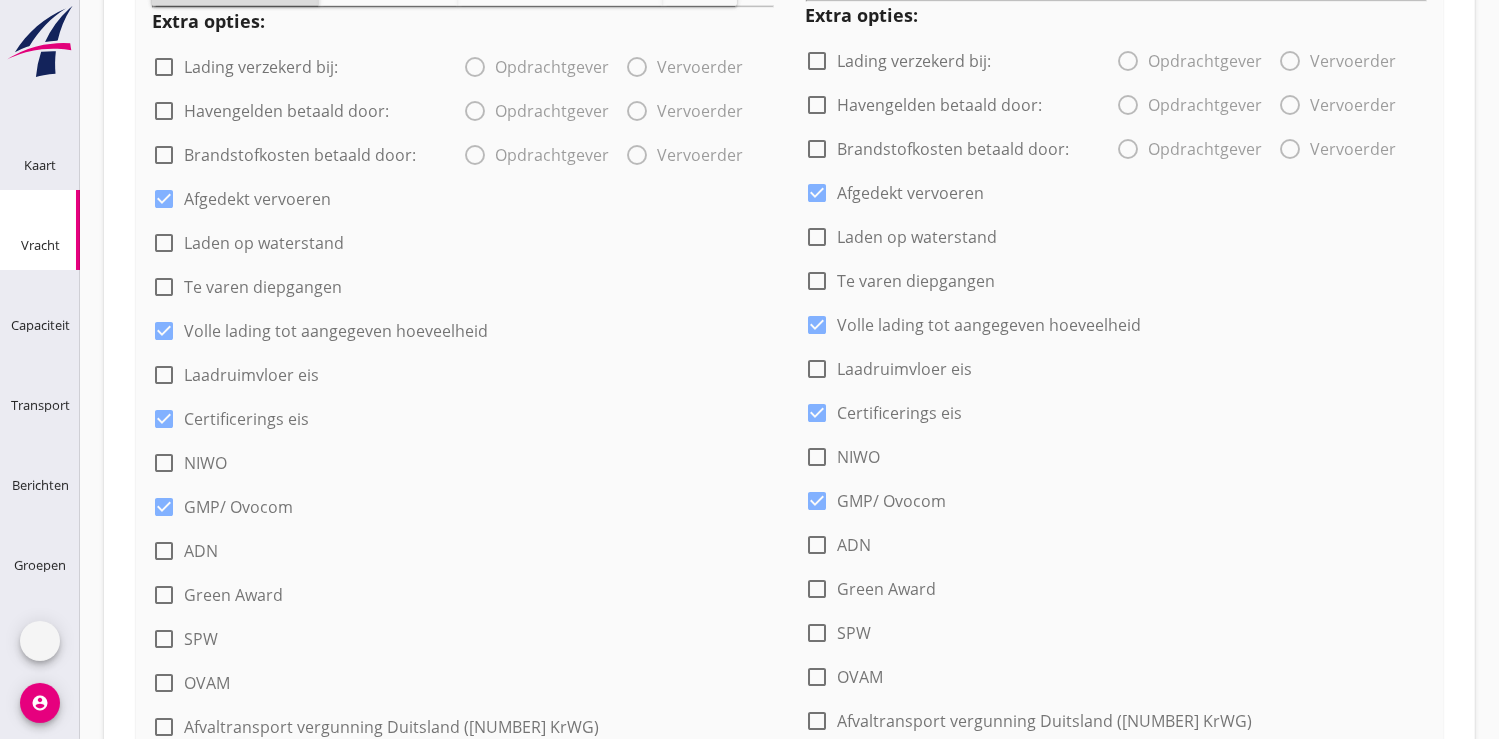 type on "Kunstmest ([NUMBER])" 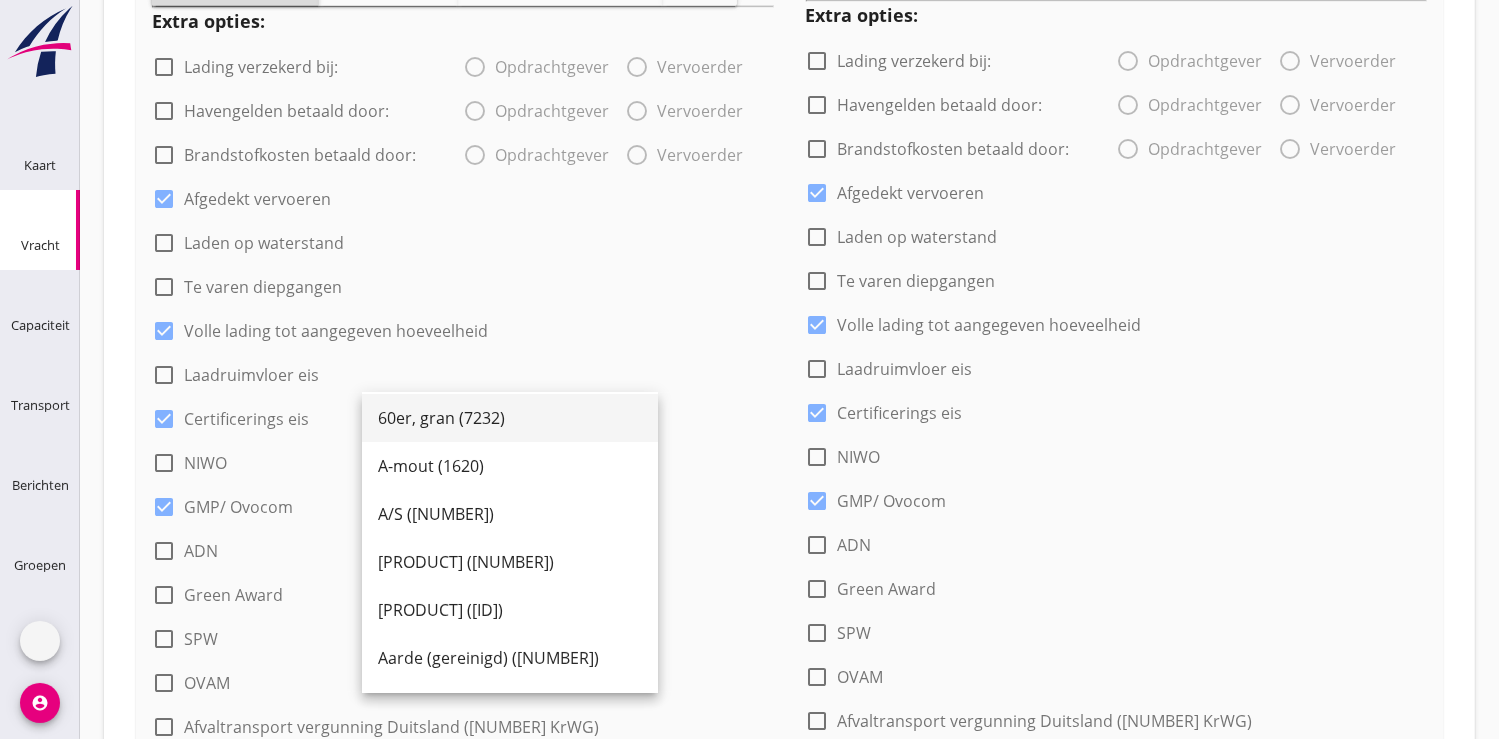 scroll, scrollTop: 0, scrollLeft: 0, axis: both 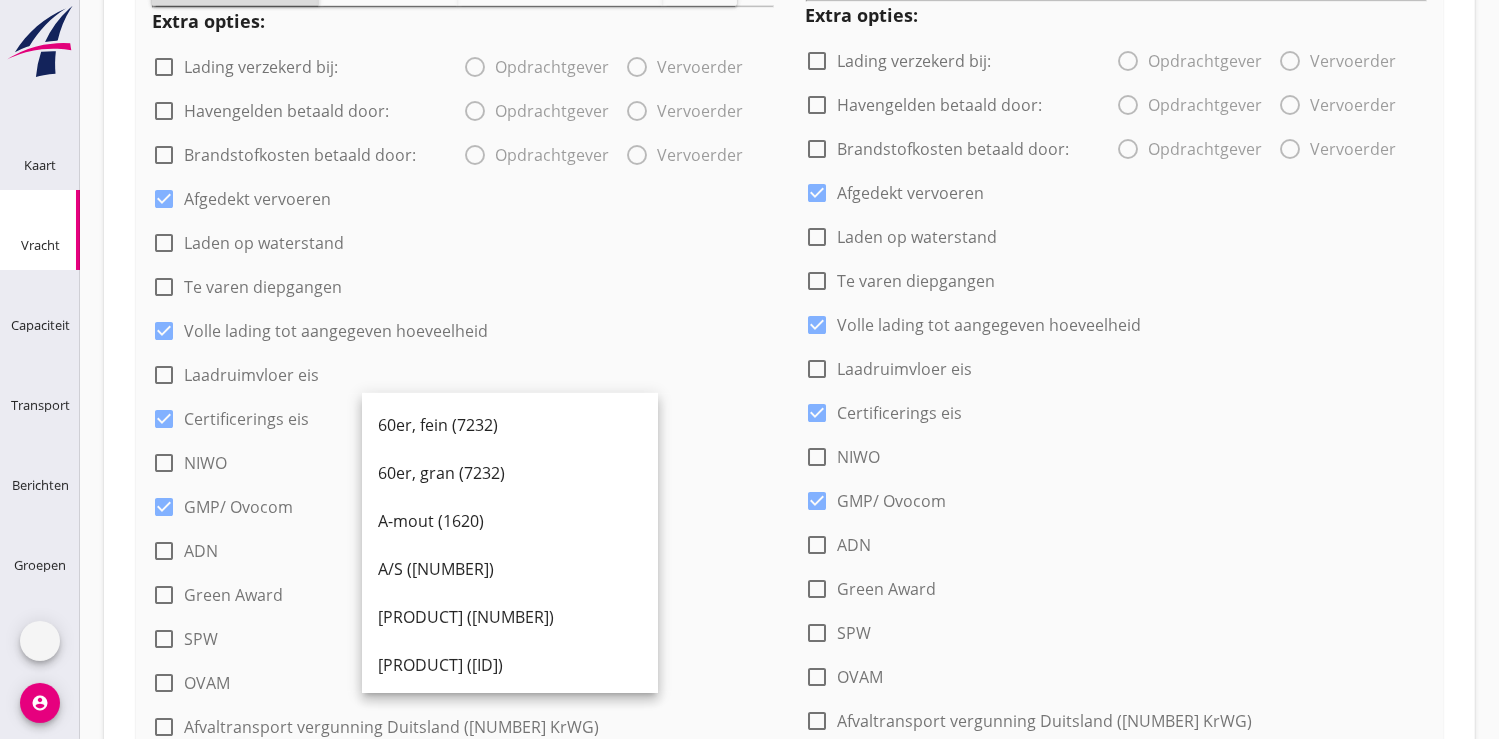 click on "zand" at bounding box center [448, 859] 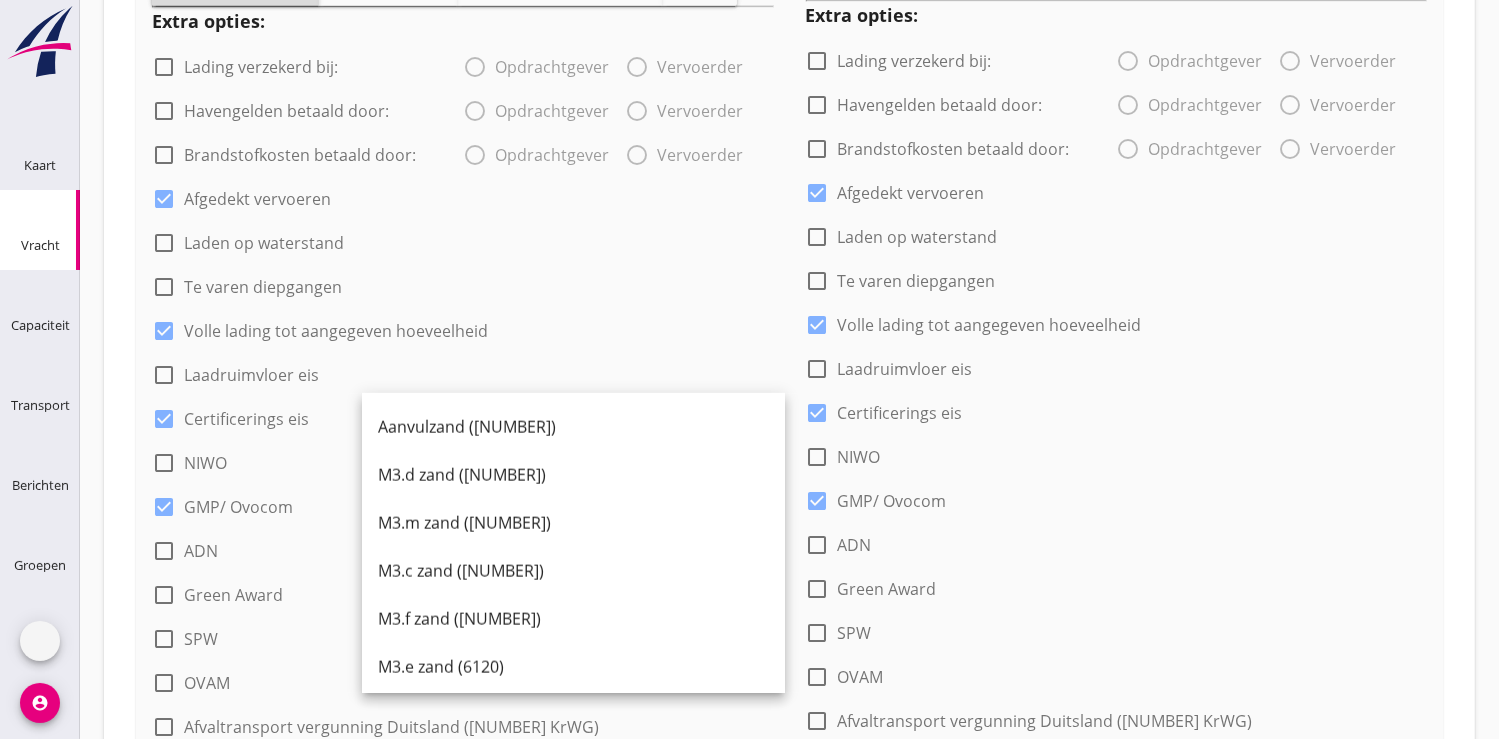 scroll, scrollTop: 2413, scrollLeft: 0, axis: vertical 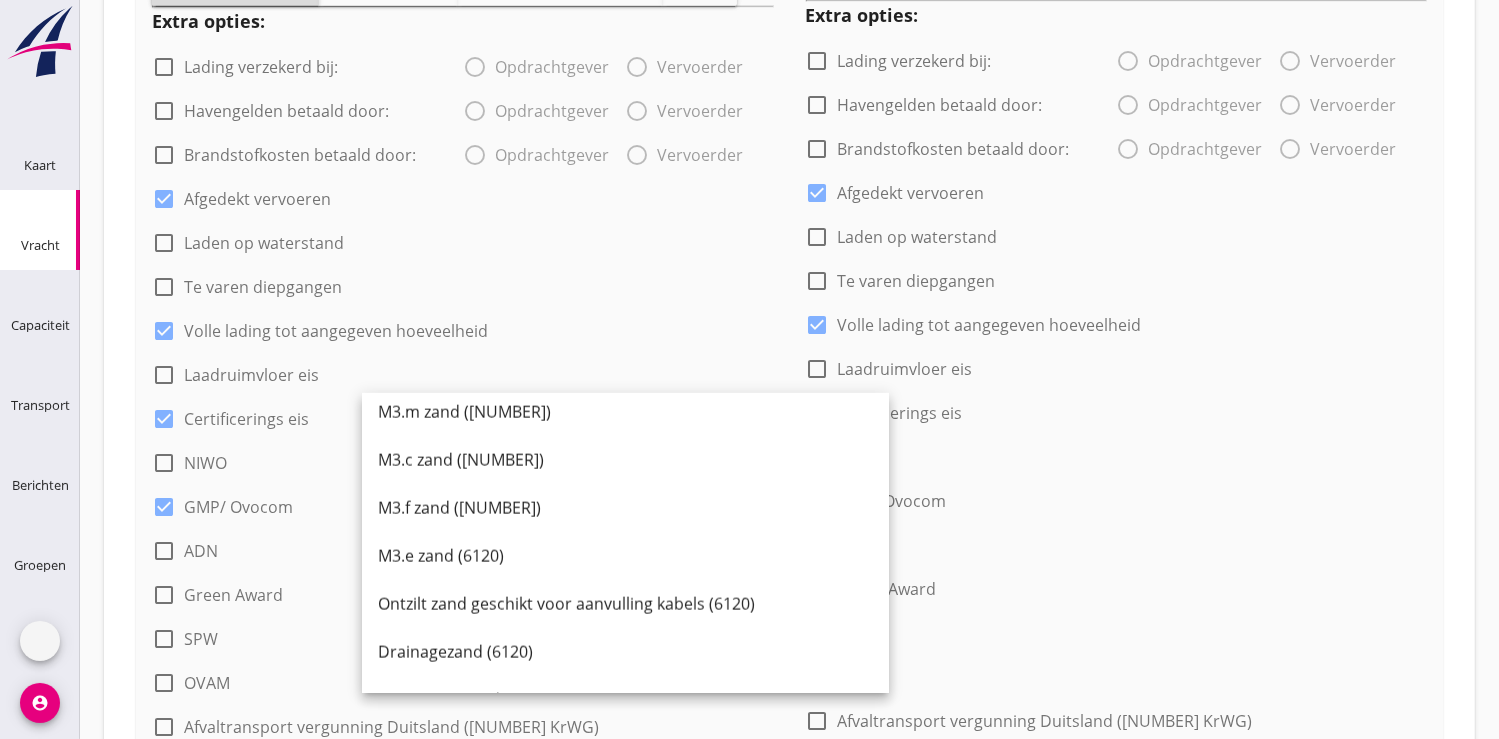 drag, startPoint x: 412, startPoint y: 374, endPoint x: 322, endPoint y: 373, distance: 90.005554 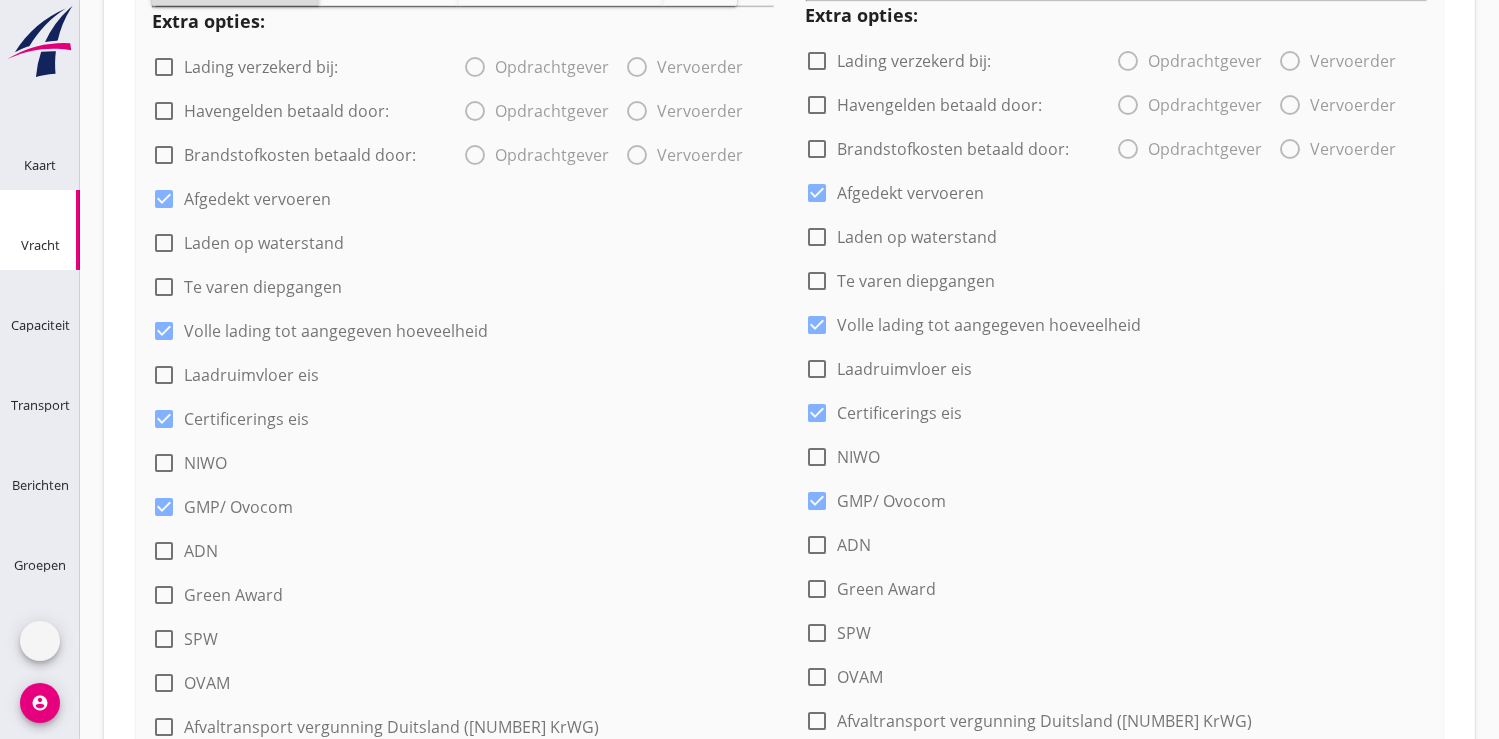 click on "zand" at bounding box center [448, 859] 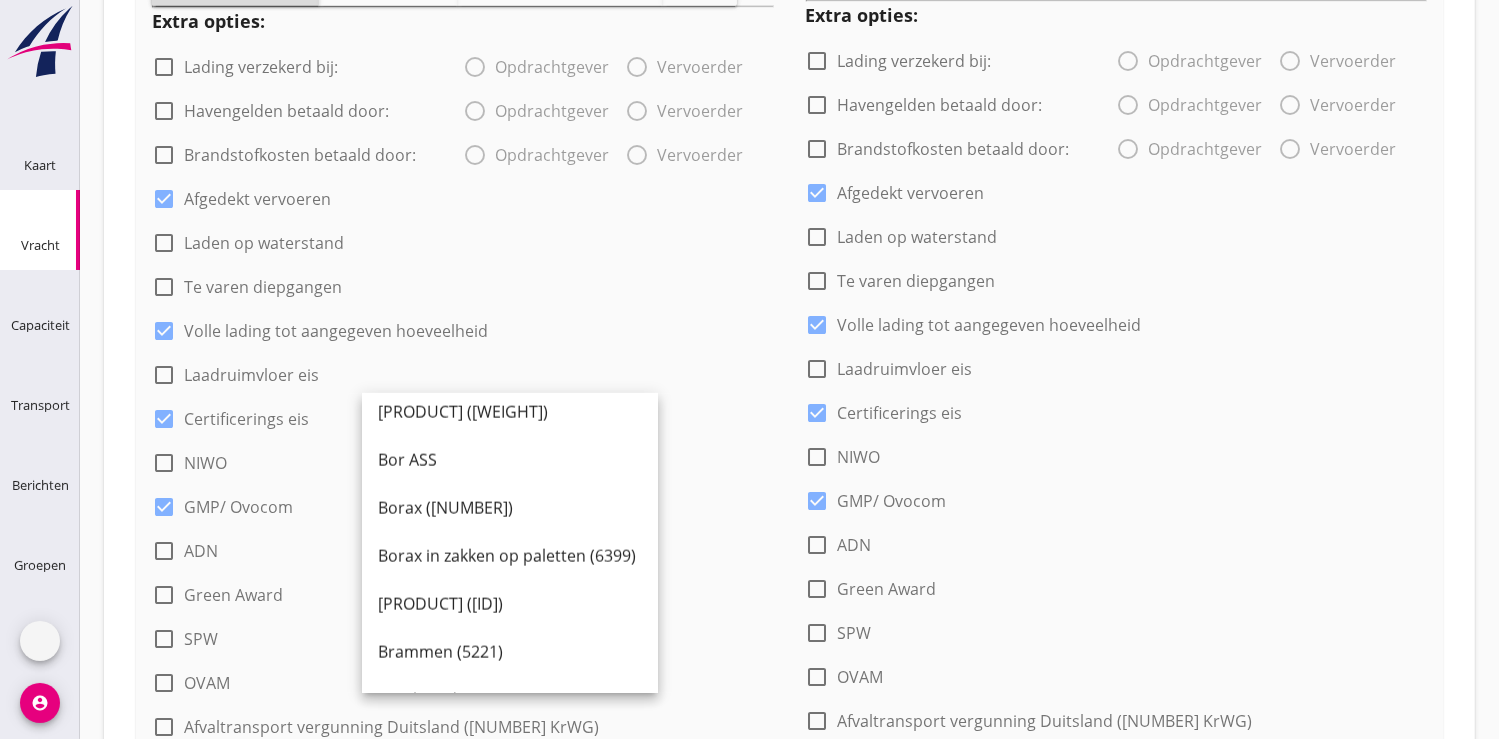 click on "[PRODUCT] ([WEIGHT])" at bounding box center (655, 859) 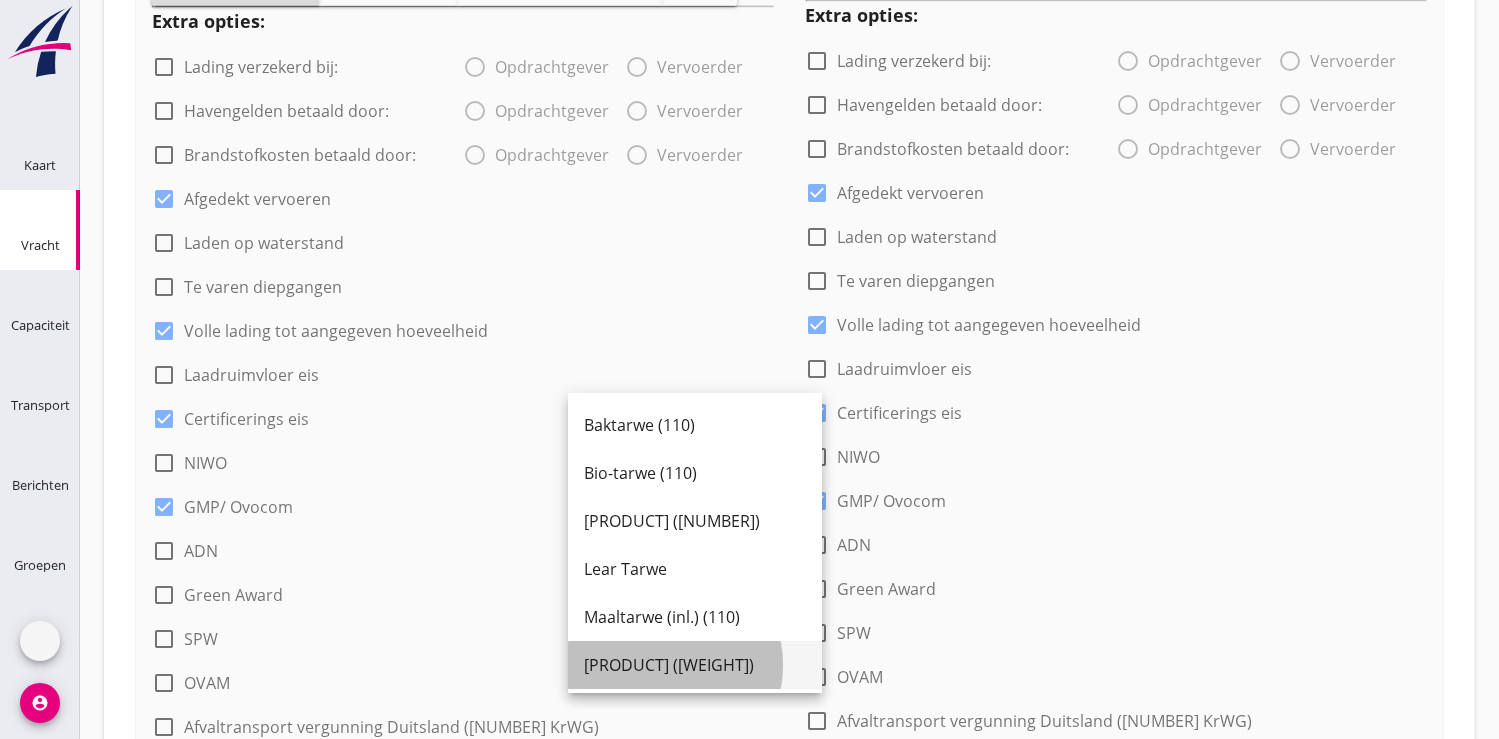click on "[PRODUCT] ([WEIGHT])" at bounding box center (695, 665) 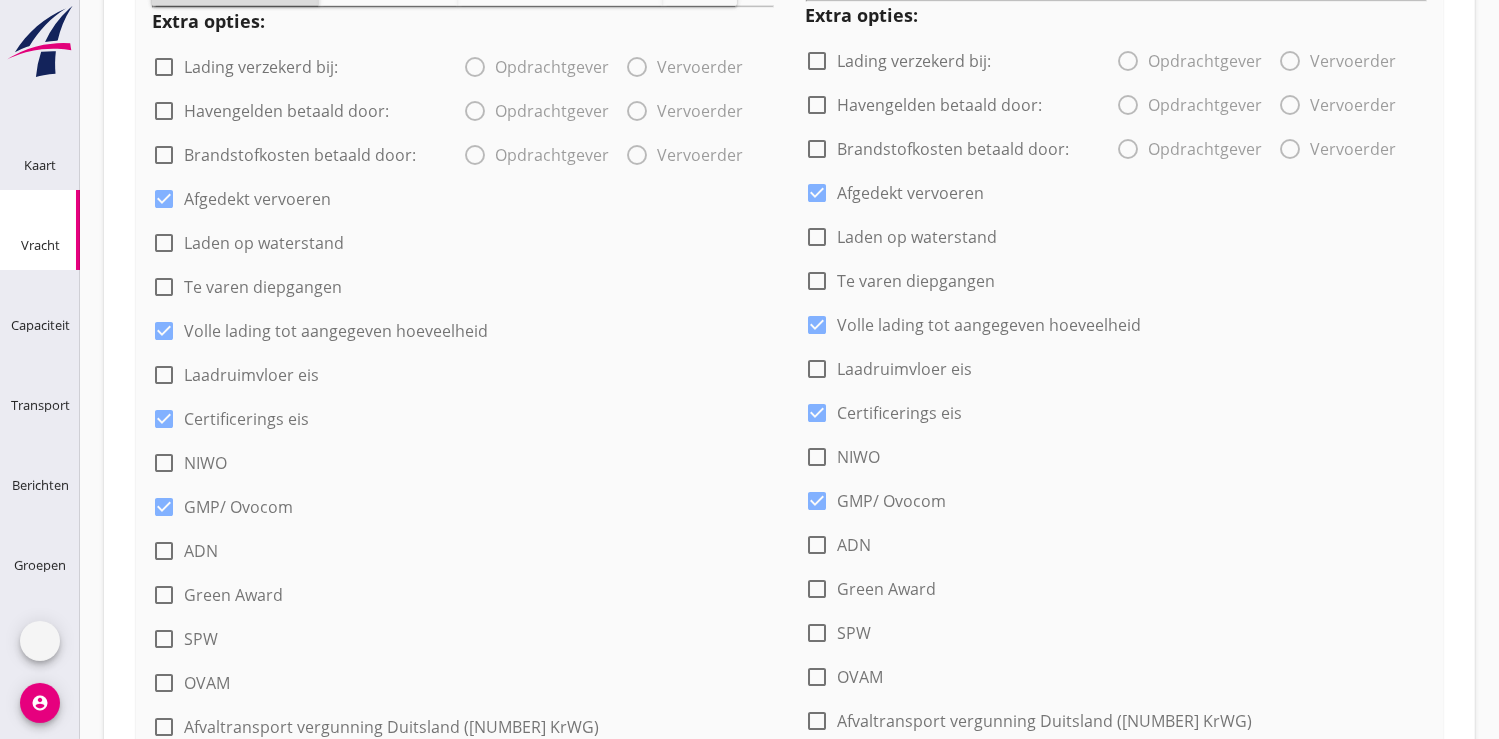 type on "[PRODUCT] ([WEIGHT])" 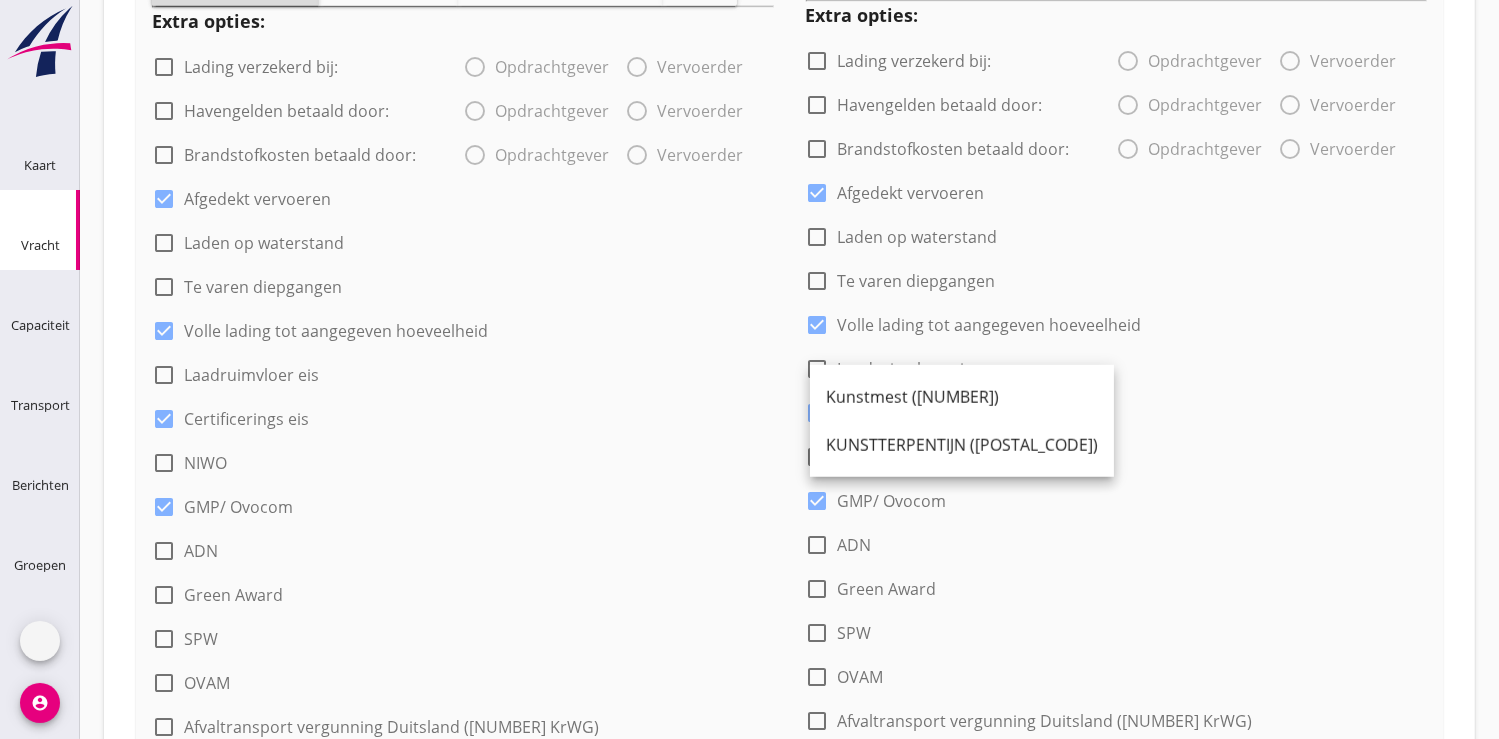 click on "Kunstmest ([NUMBER])" at bounding box center [962, 397] 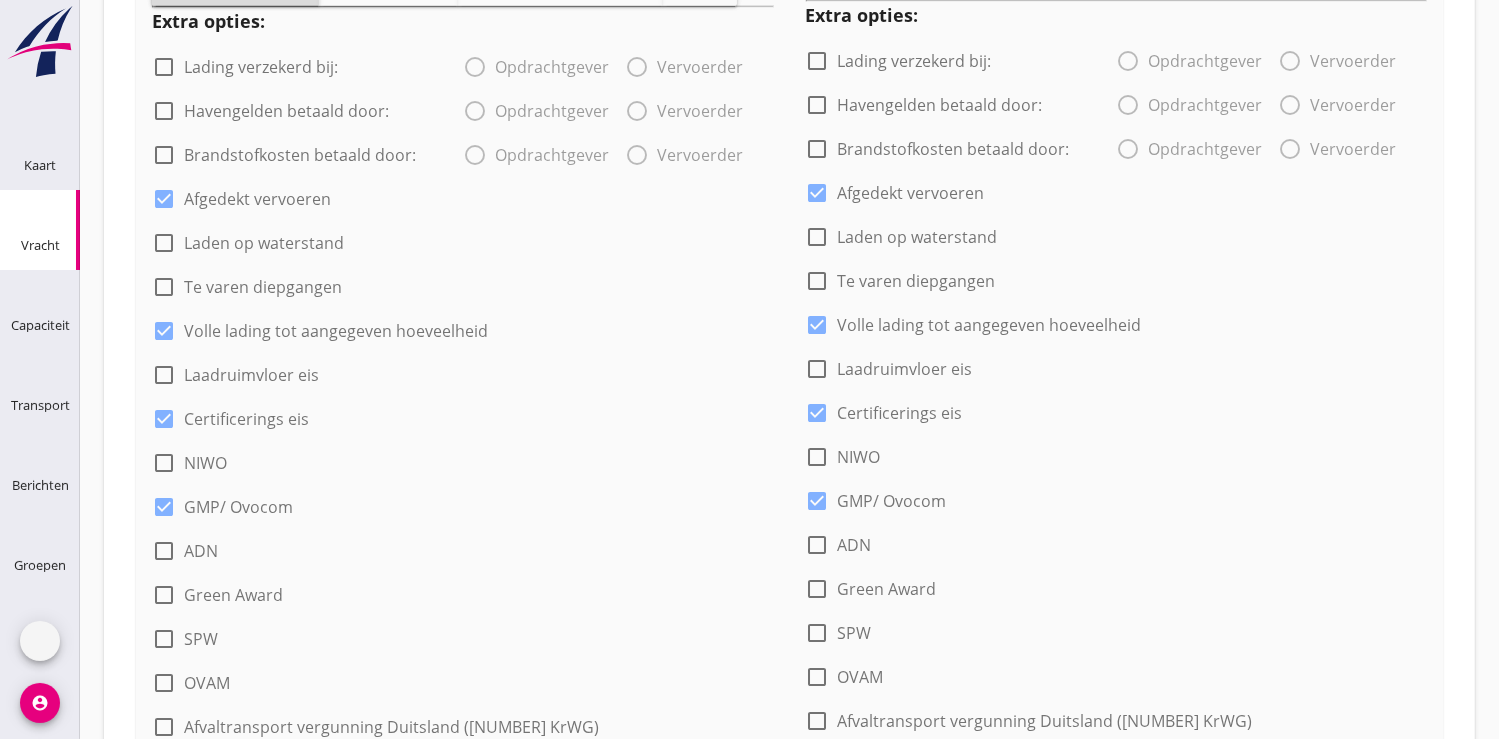 type on "Kunstmest ([NUMBER])" 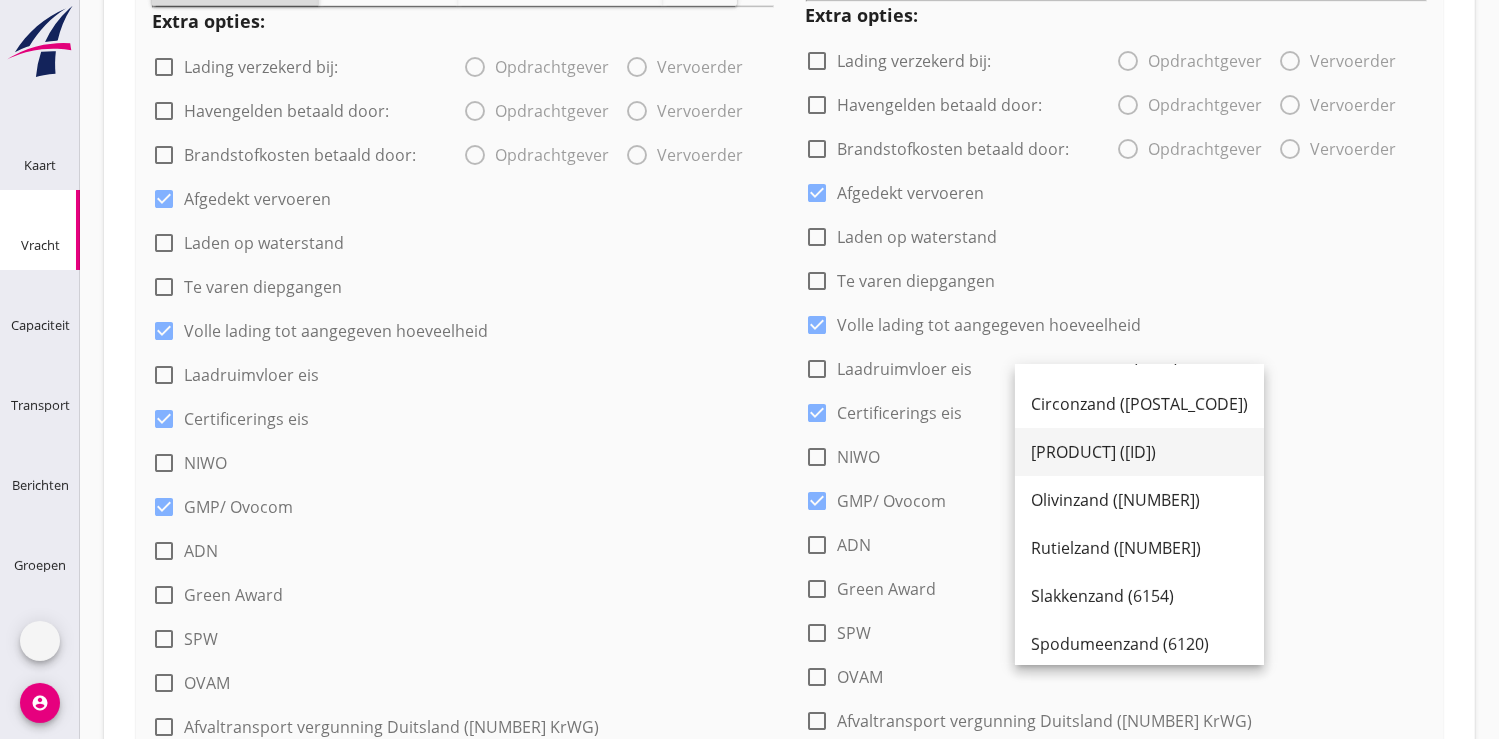 scroll, scrollTop: 222, scrollLeft: 0, axis: vertical 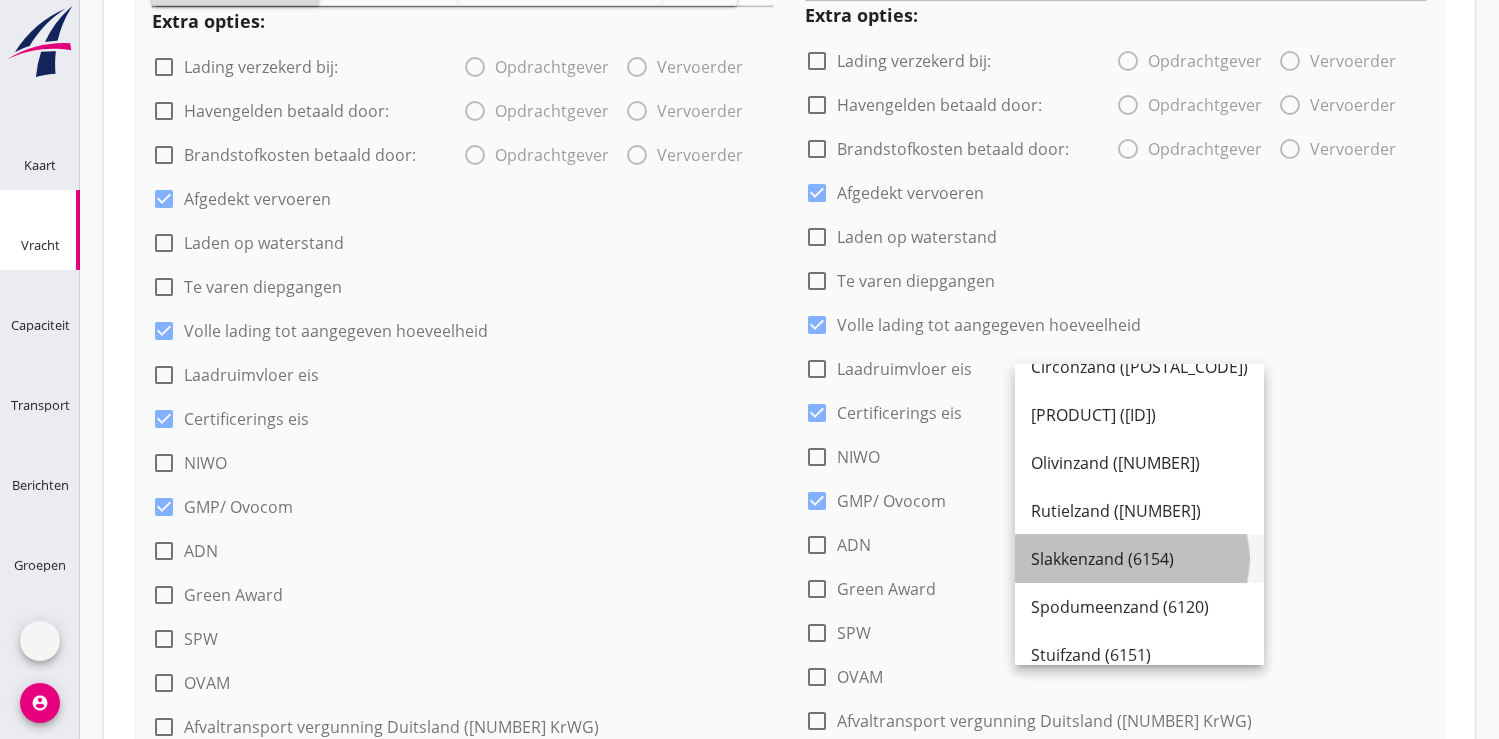 click on "Slakkenzand (6154)" at bounding box center [1139, 559] 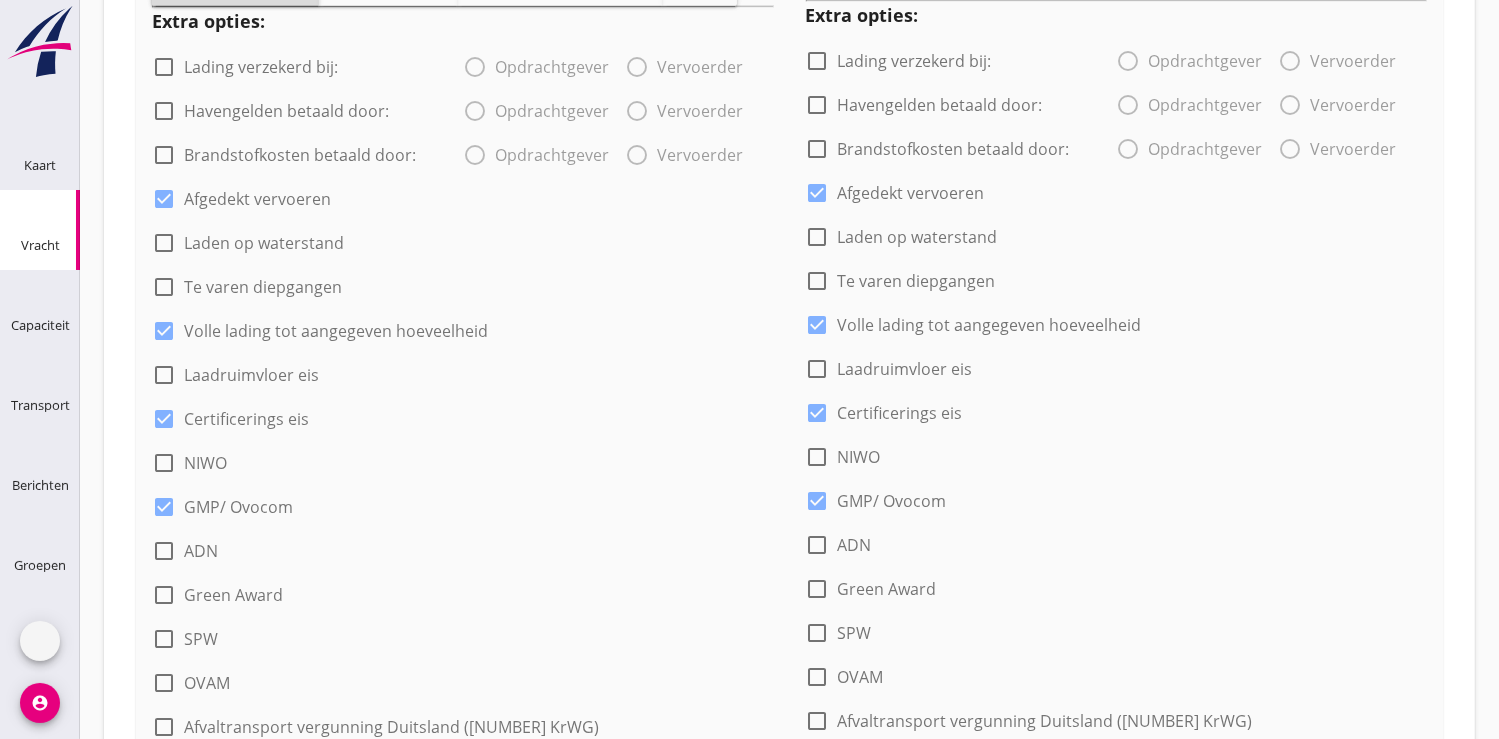 type on "Slakkenzand (6154)" 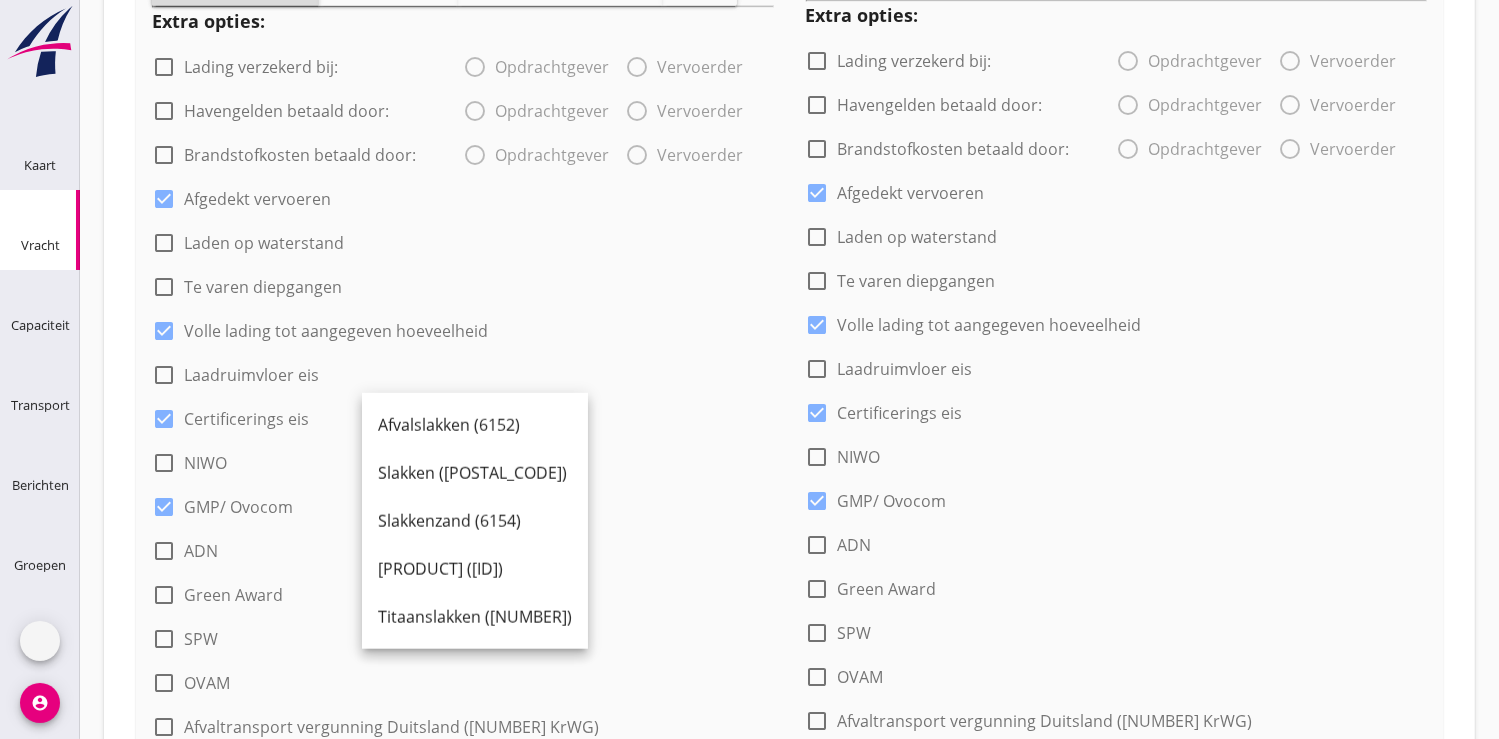 scroll, scrollTop: 0, scrollLeft: 0, axis: both 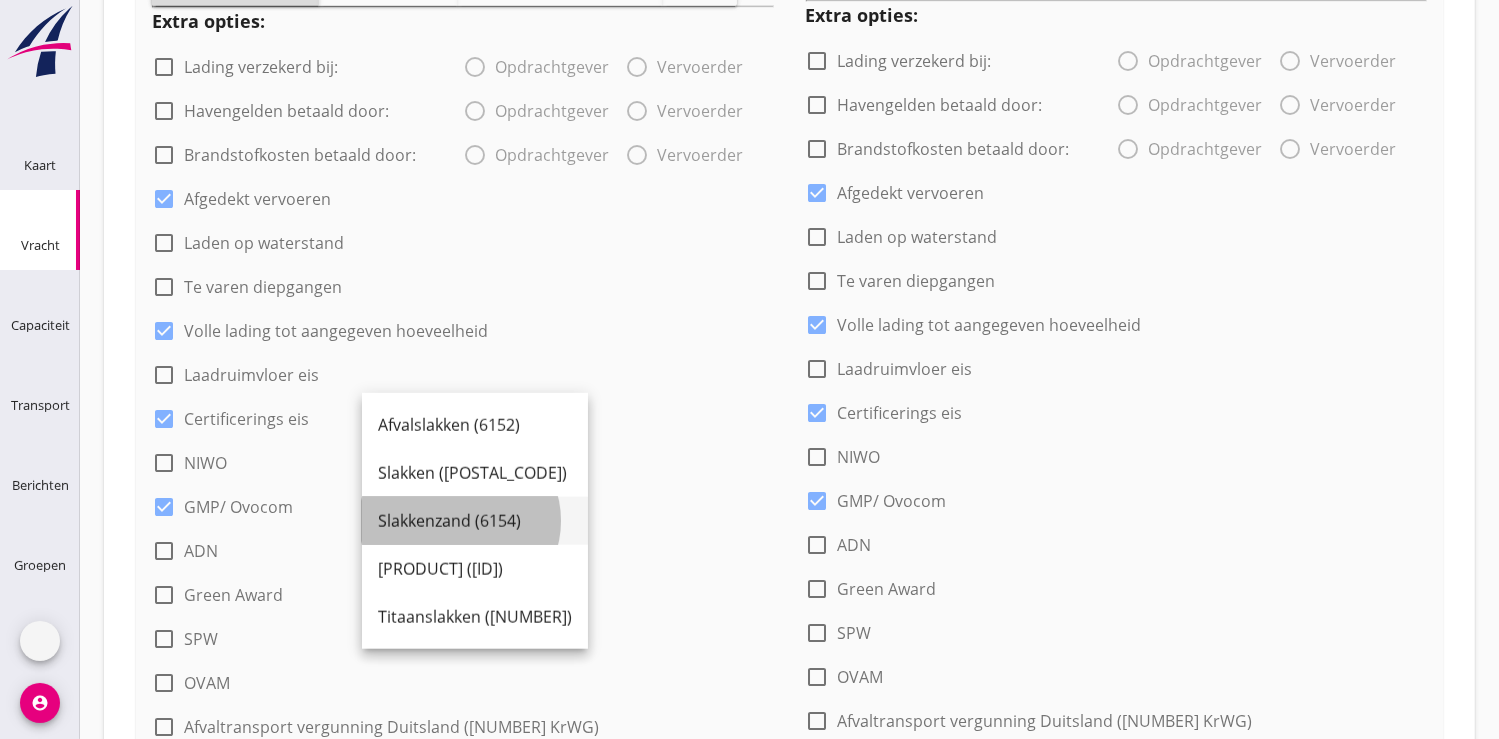 click on "Slakkenzand (6154)" at bounding box center [475, 521] 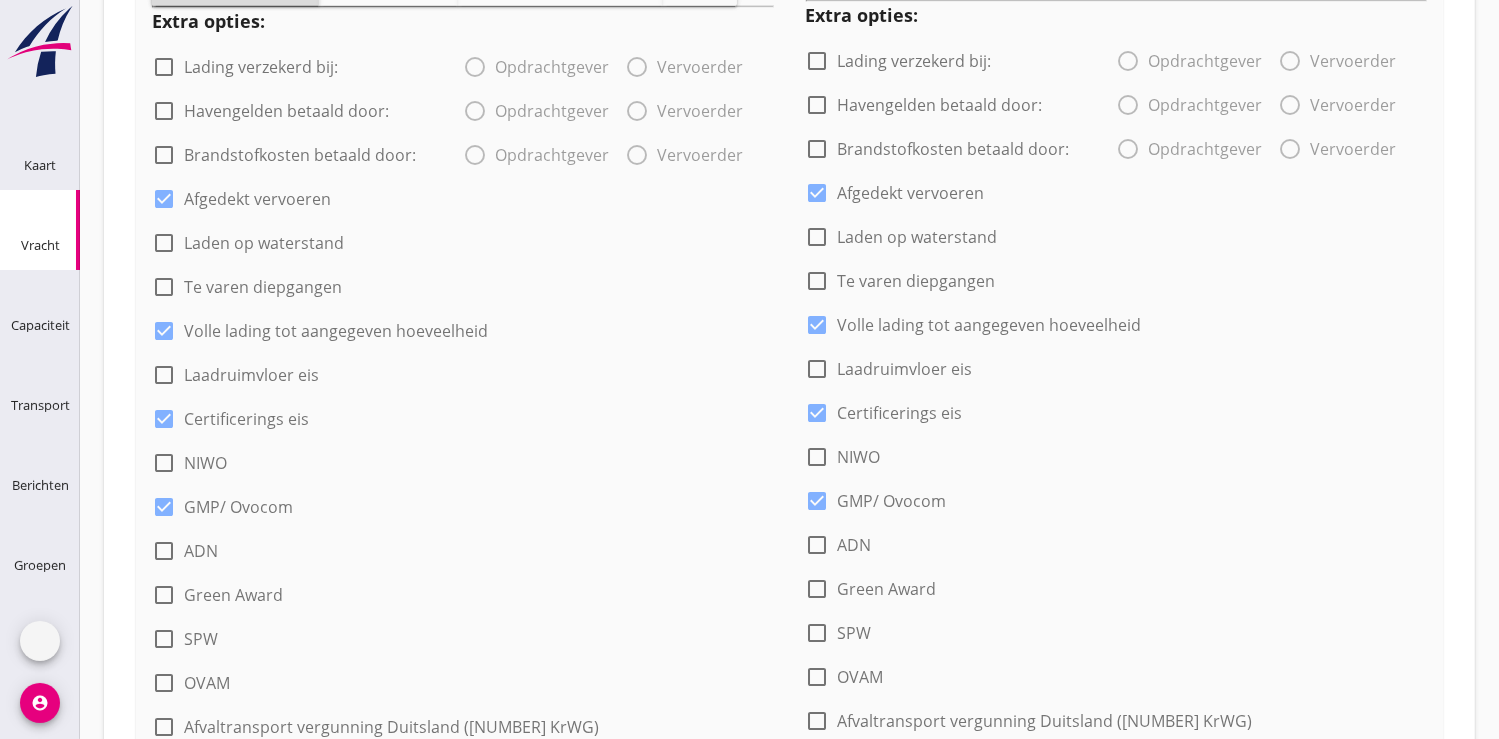 type on "Slakkenzand (6154)" 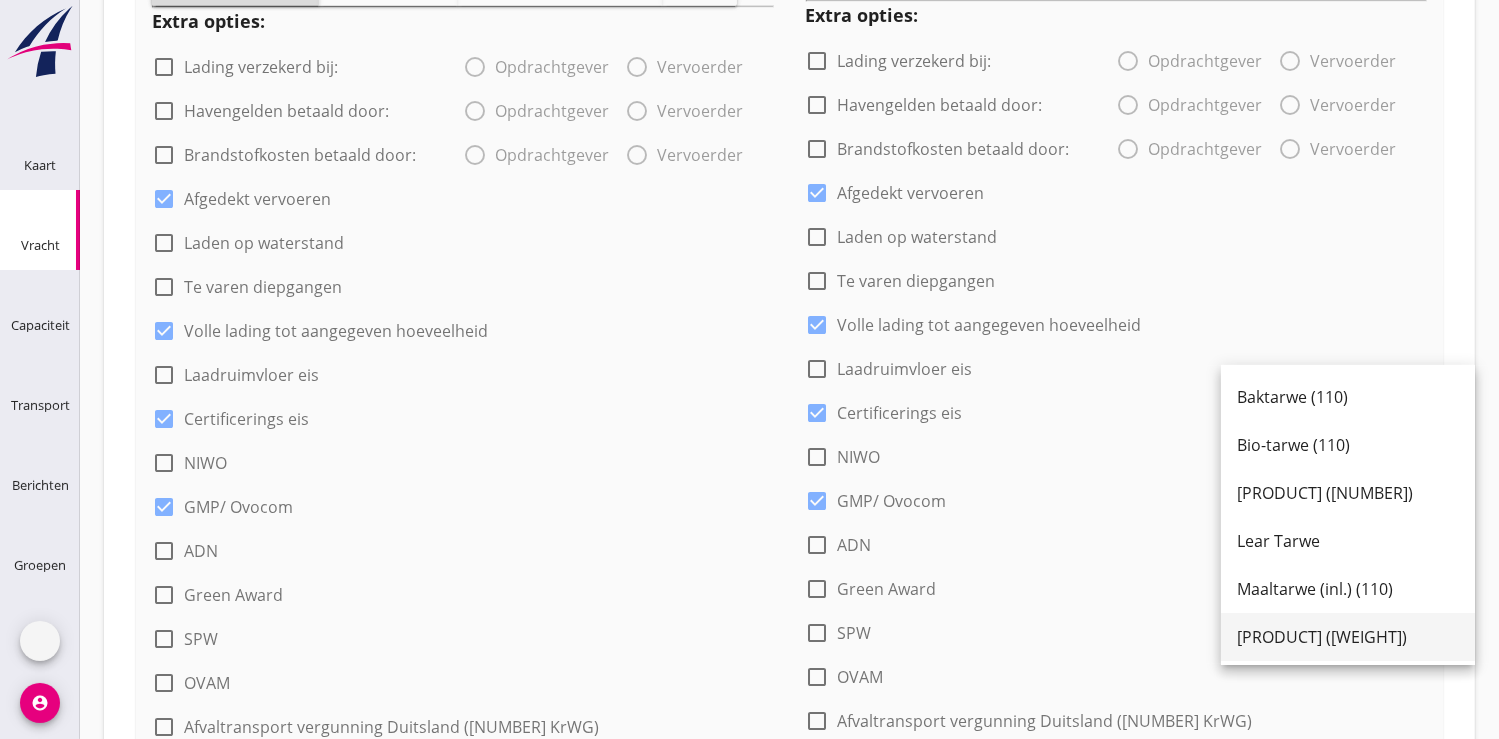 click on "[PRODUCT] ([WEIGHT])" at bounding box center (1348, 637) 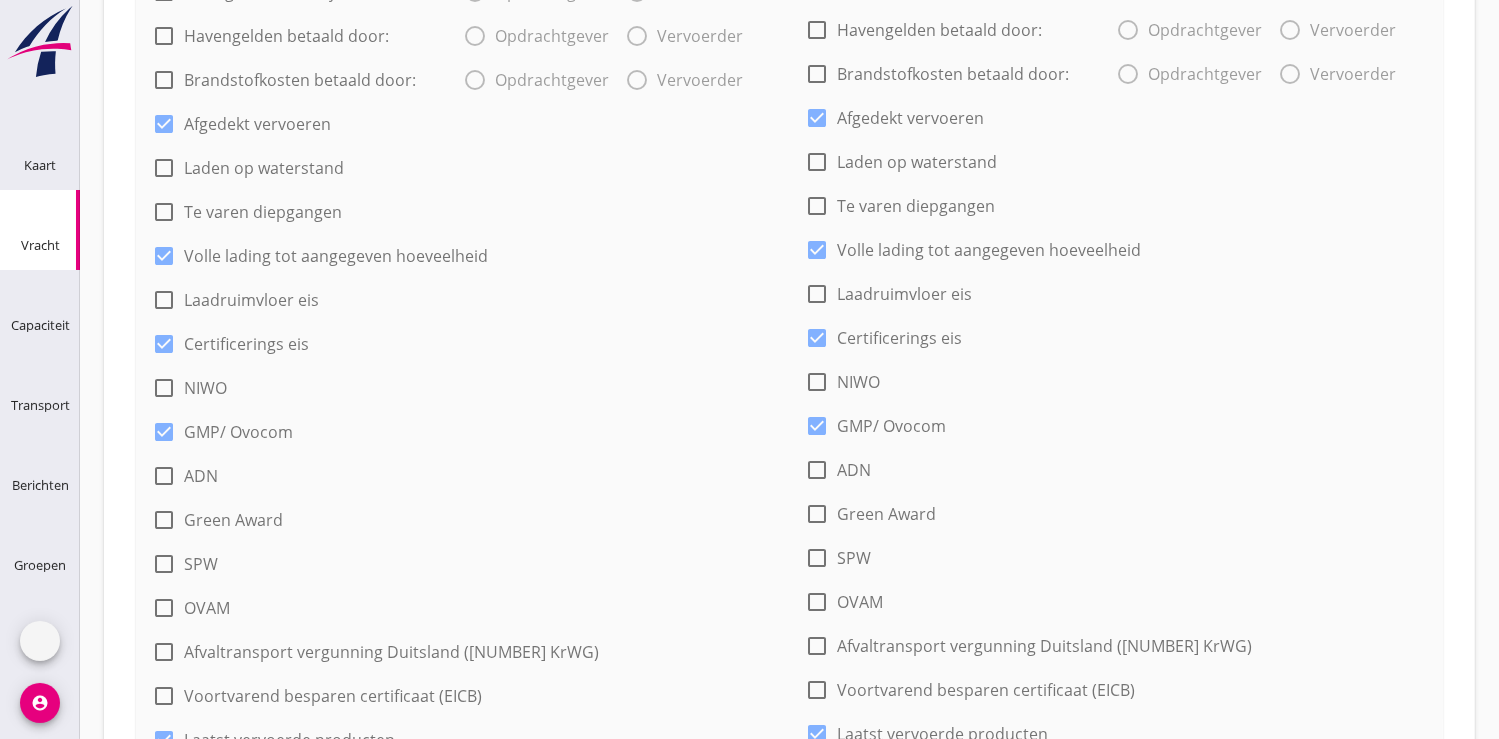 scroll, scrollTop: 1888, scrollLeft: 0, axis: vertical 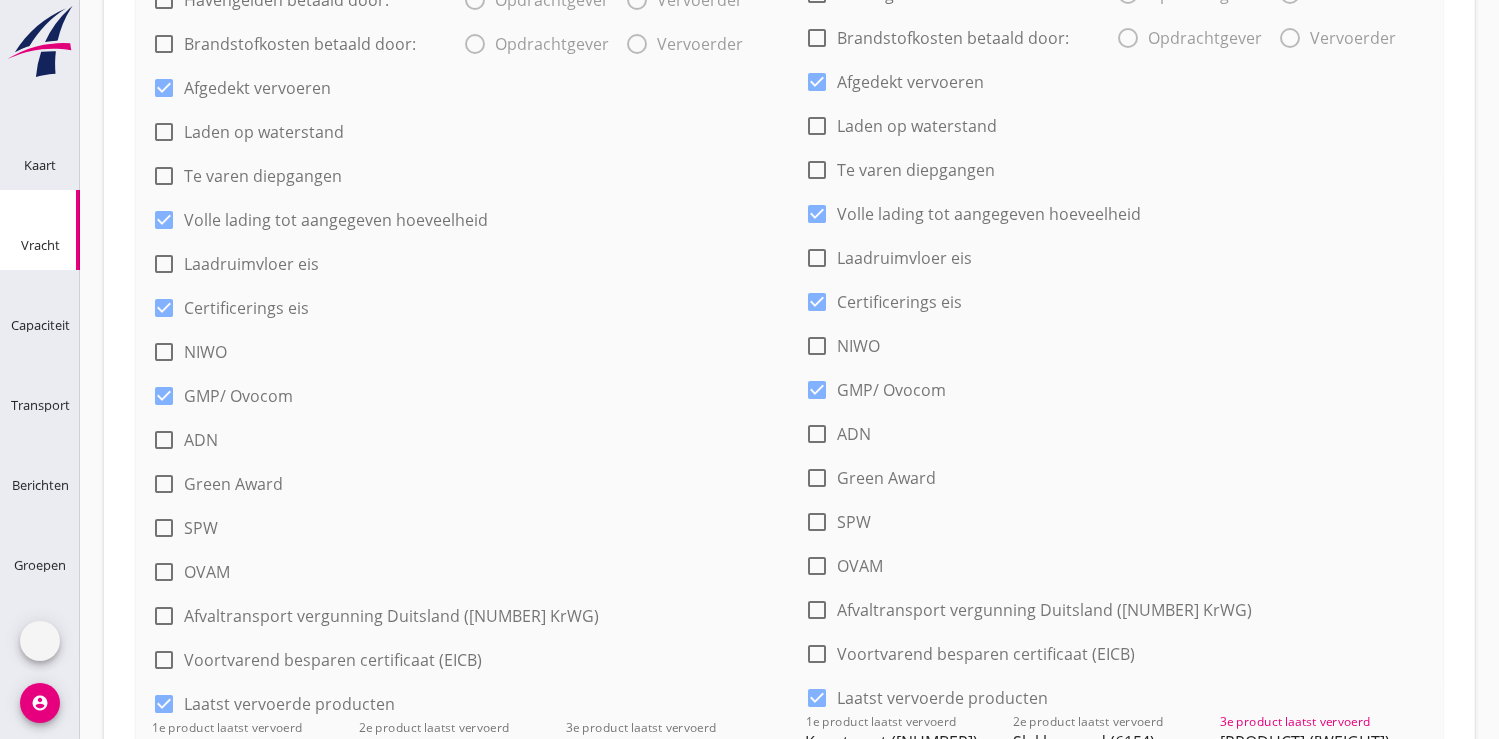 type on "[PRODUCT] ([WEIGHT])" 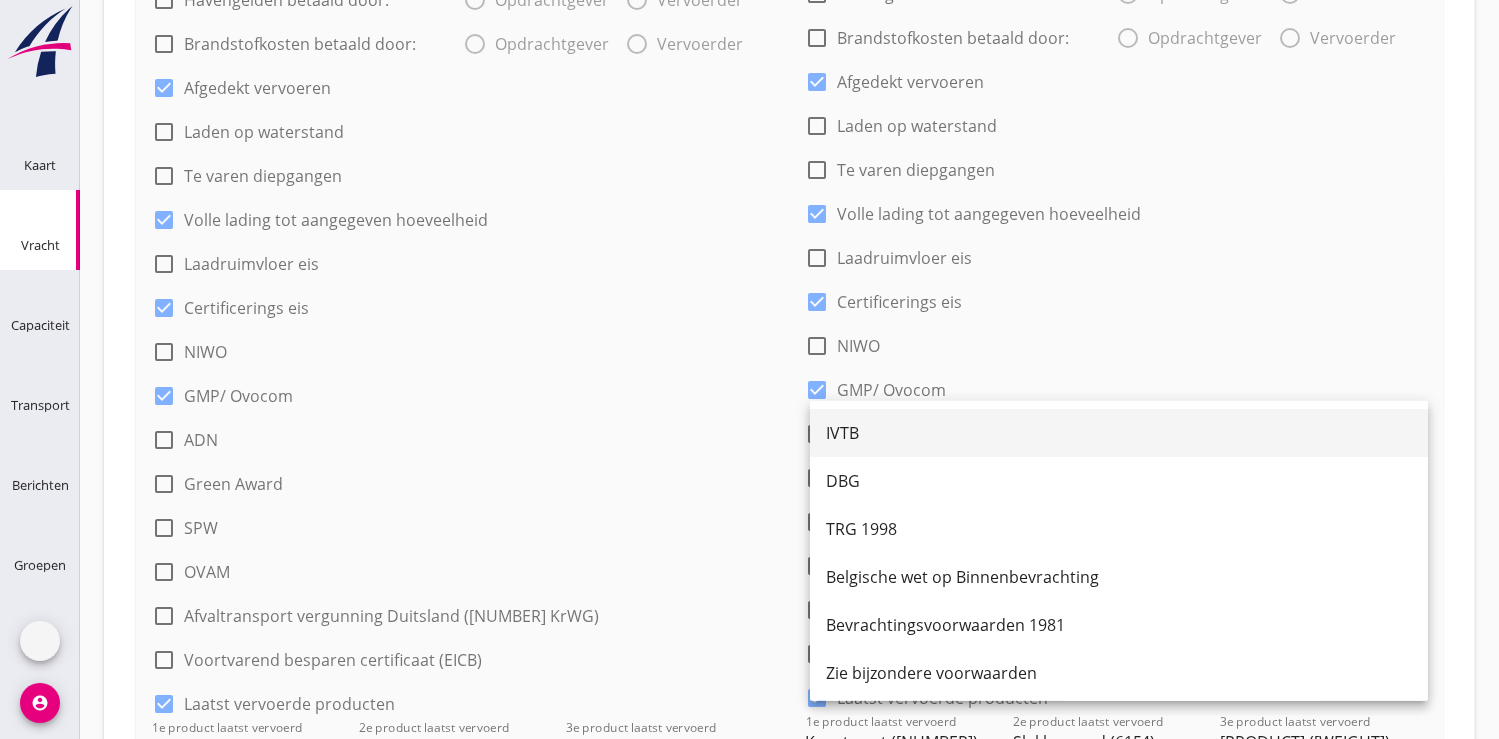 click on "IVTB" at bounding box center (1119, 433) 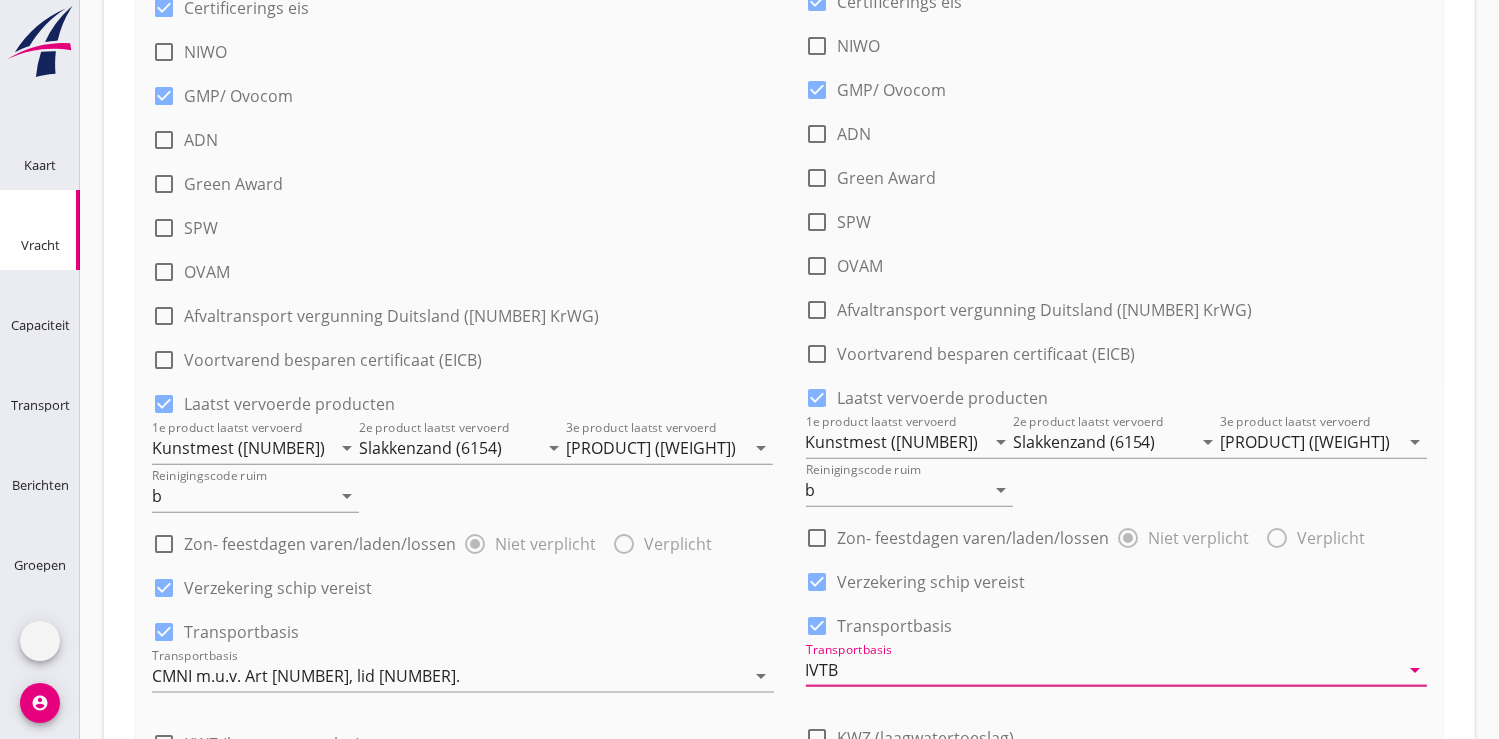 scroll, scrollTop: 2222, scrollLeft: 0, axis: vertical 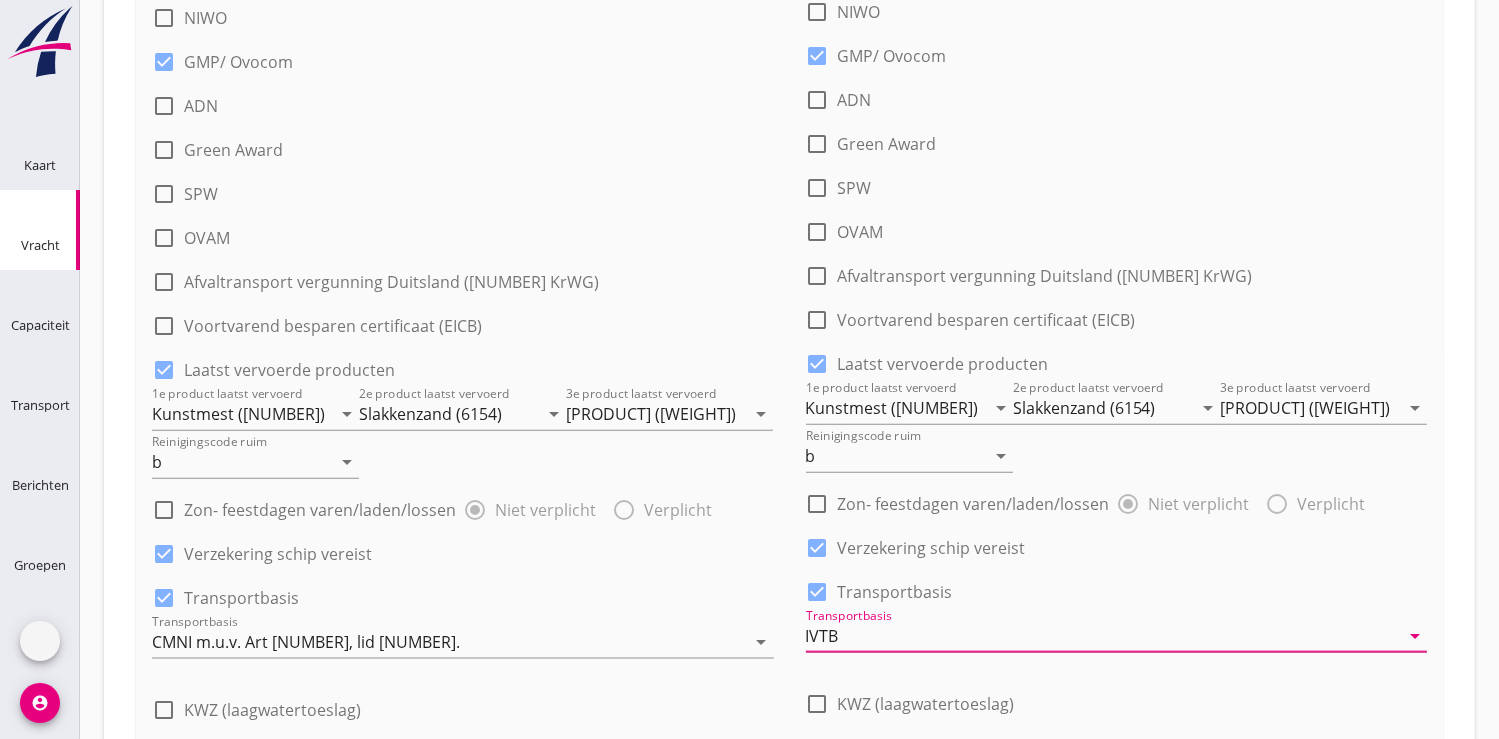 click at bounding box center (164, 798) 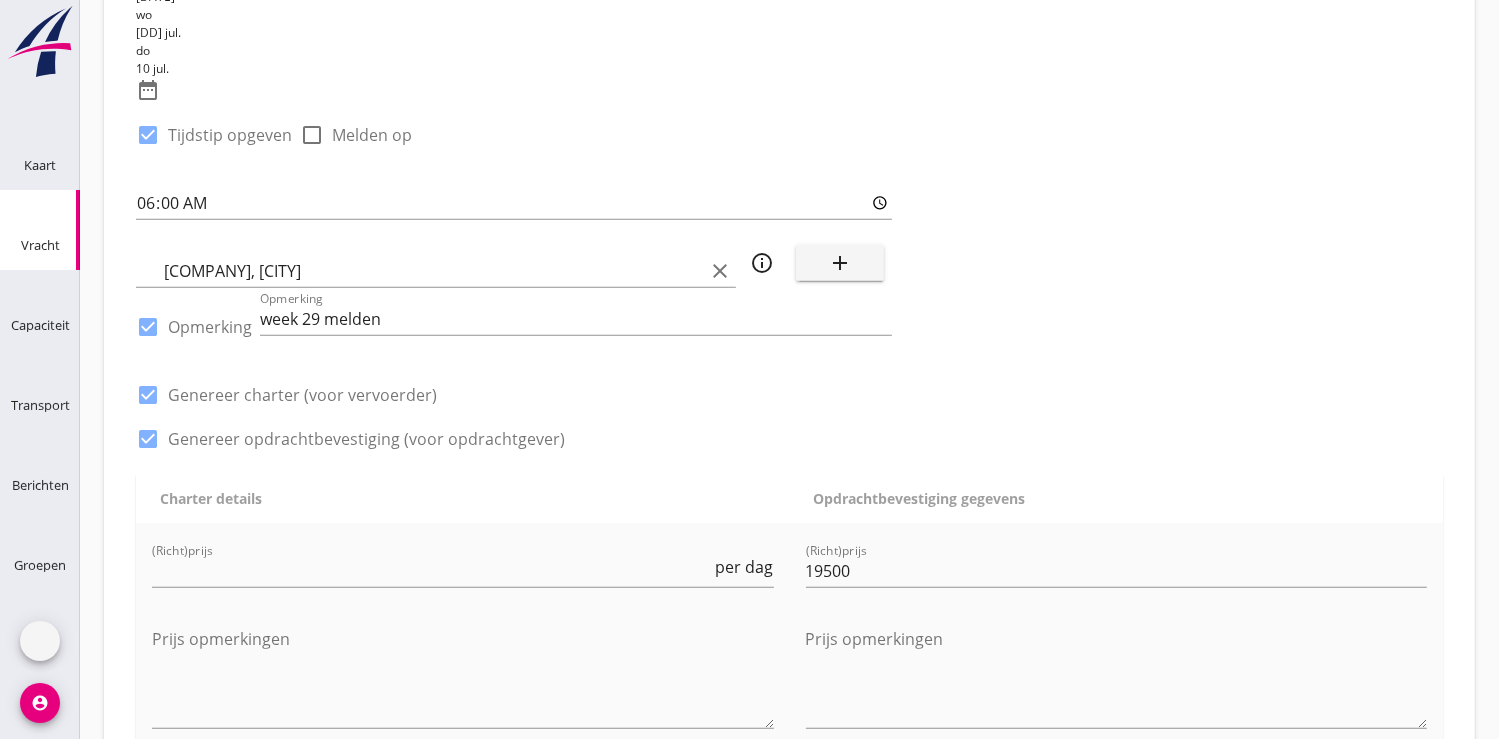 scroll, scrollTop: 777, scrollLeft: 0, axis: vertical 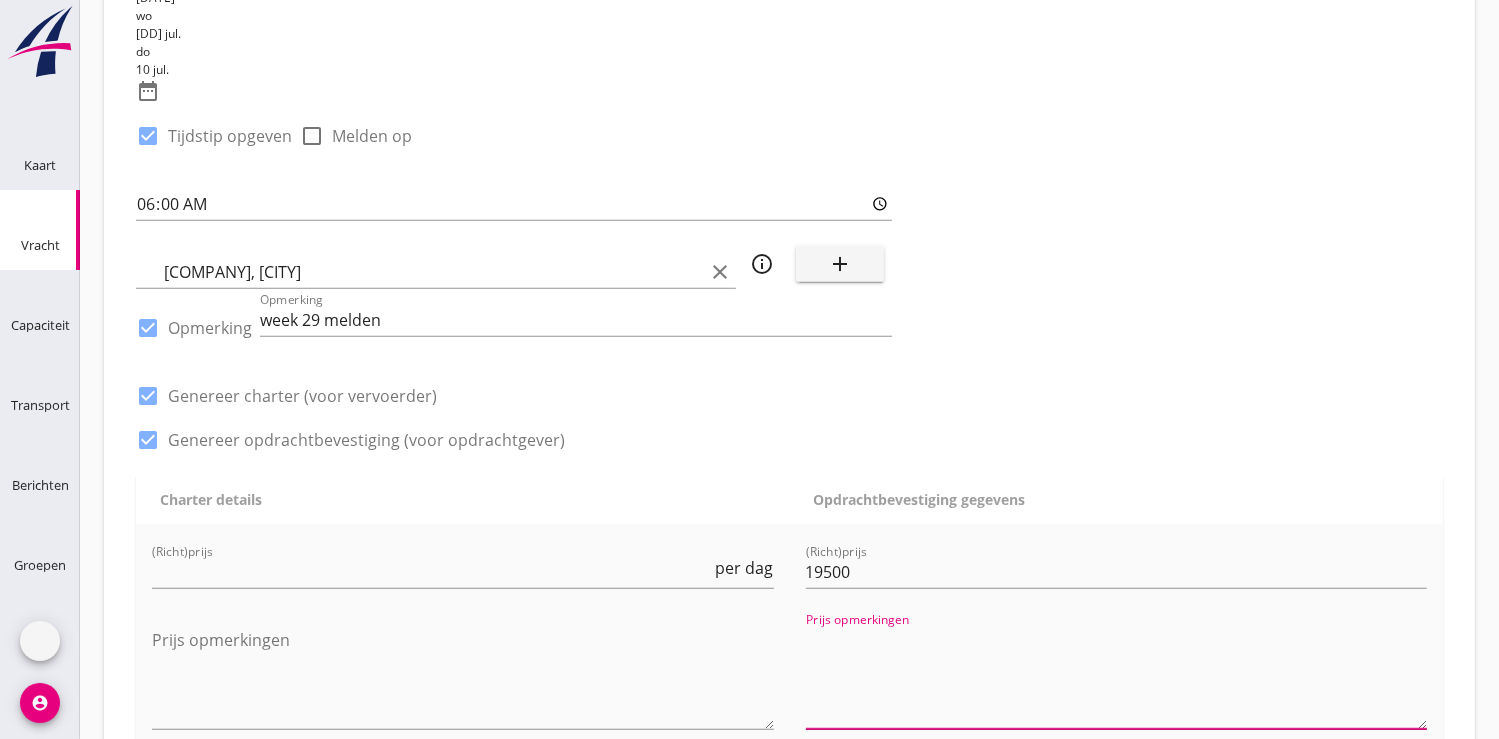 click at bounding box center (1117, 676) 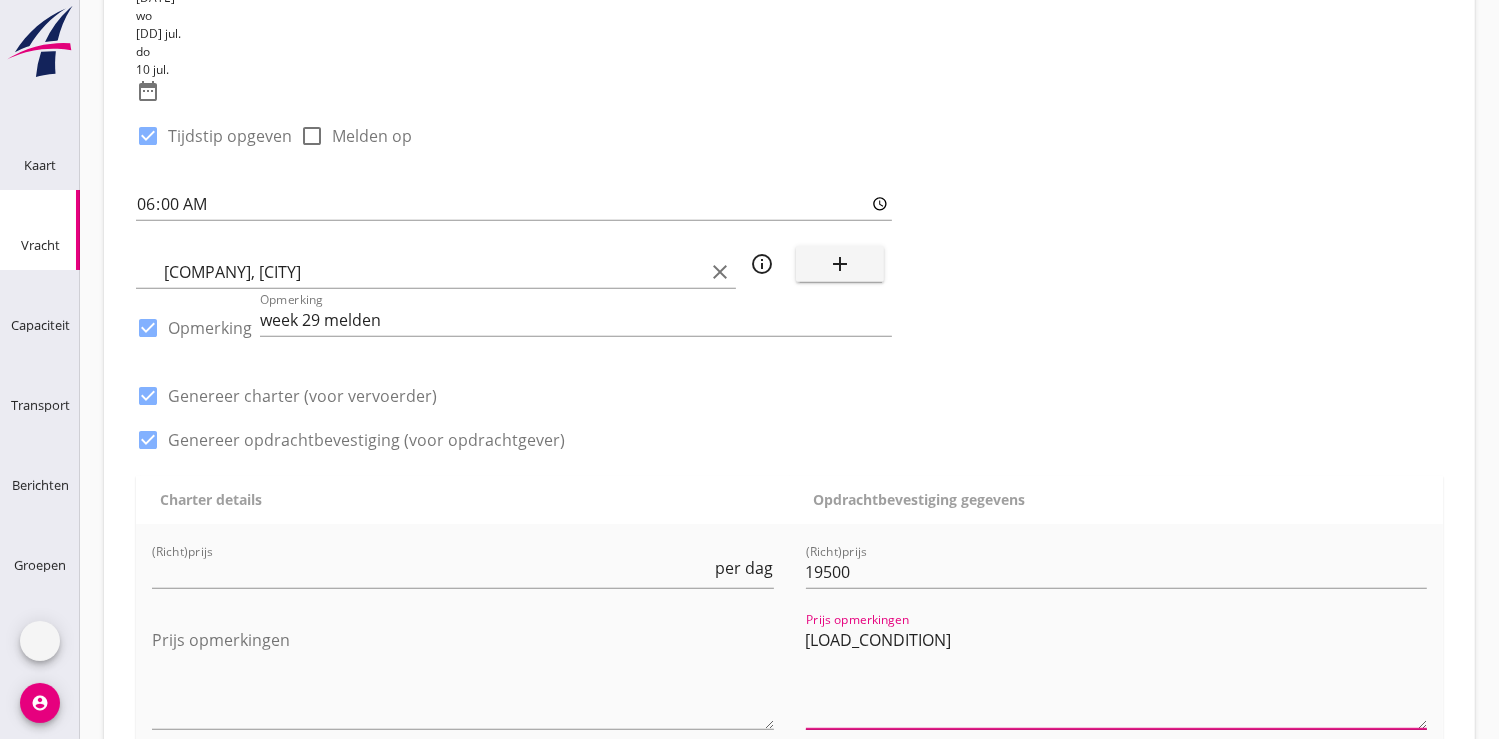 click on "[LOAD_CONDITION]" at bounding box center (1117, 676) 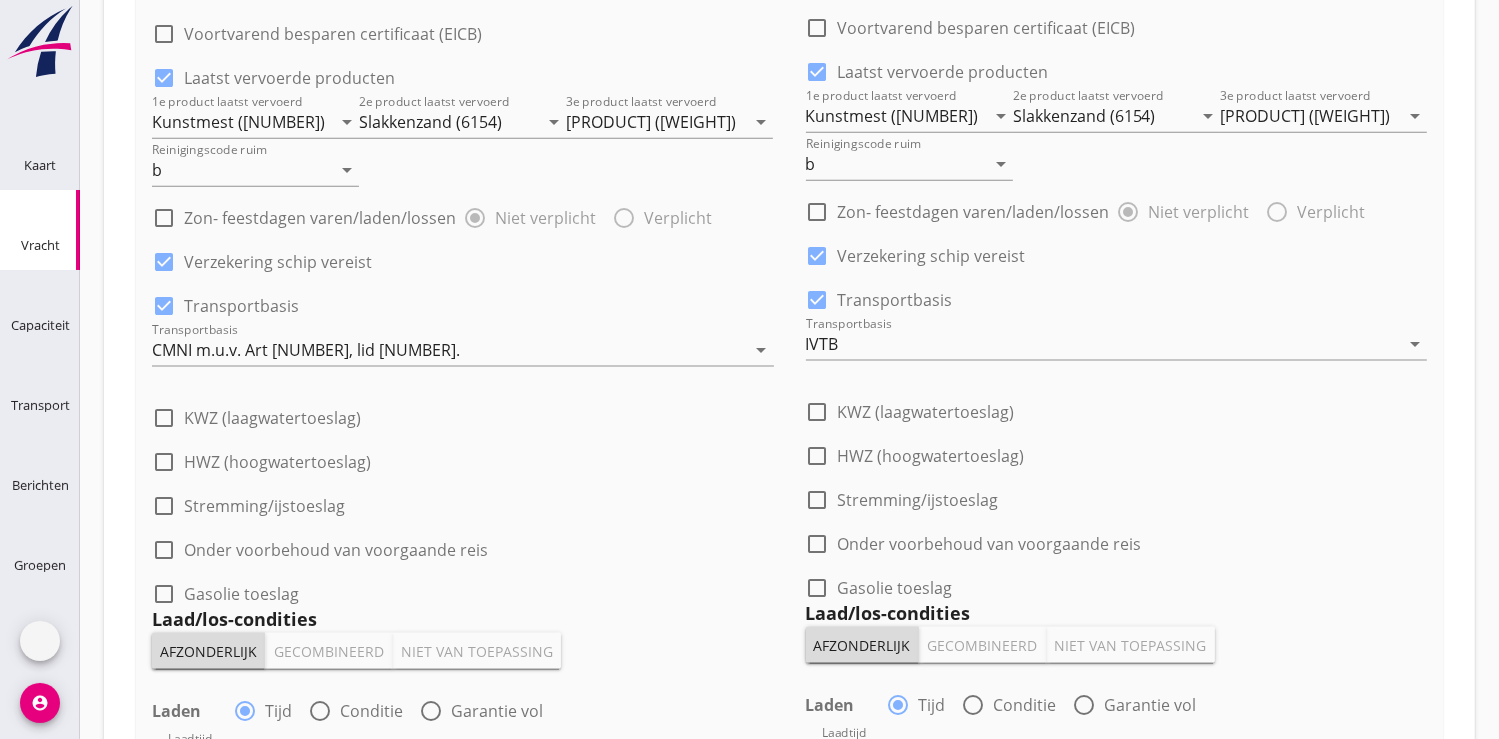 scroll, scrollTop: 2631, scrollLeft: 0, axis: vertical 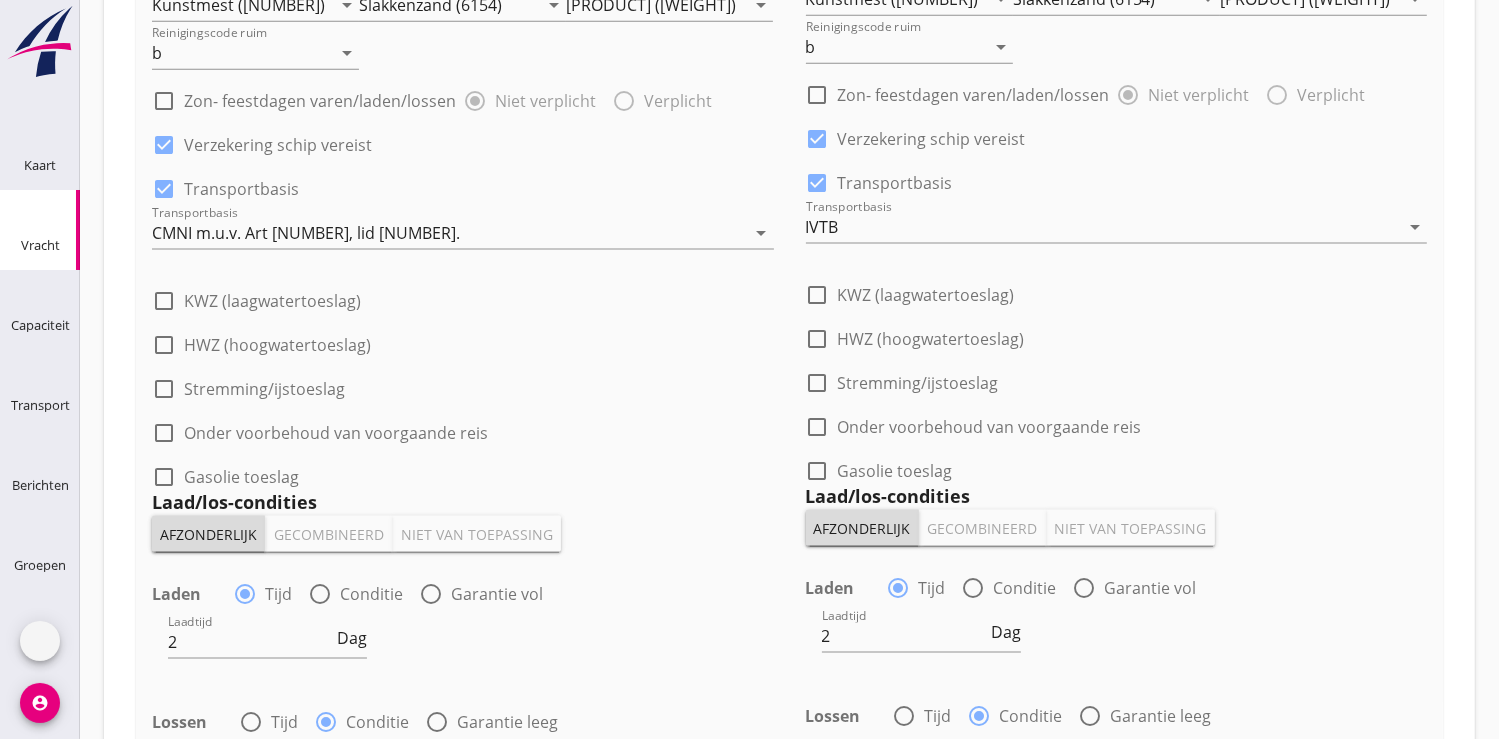 type on "[LOAD_CONDITION]" 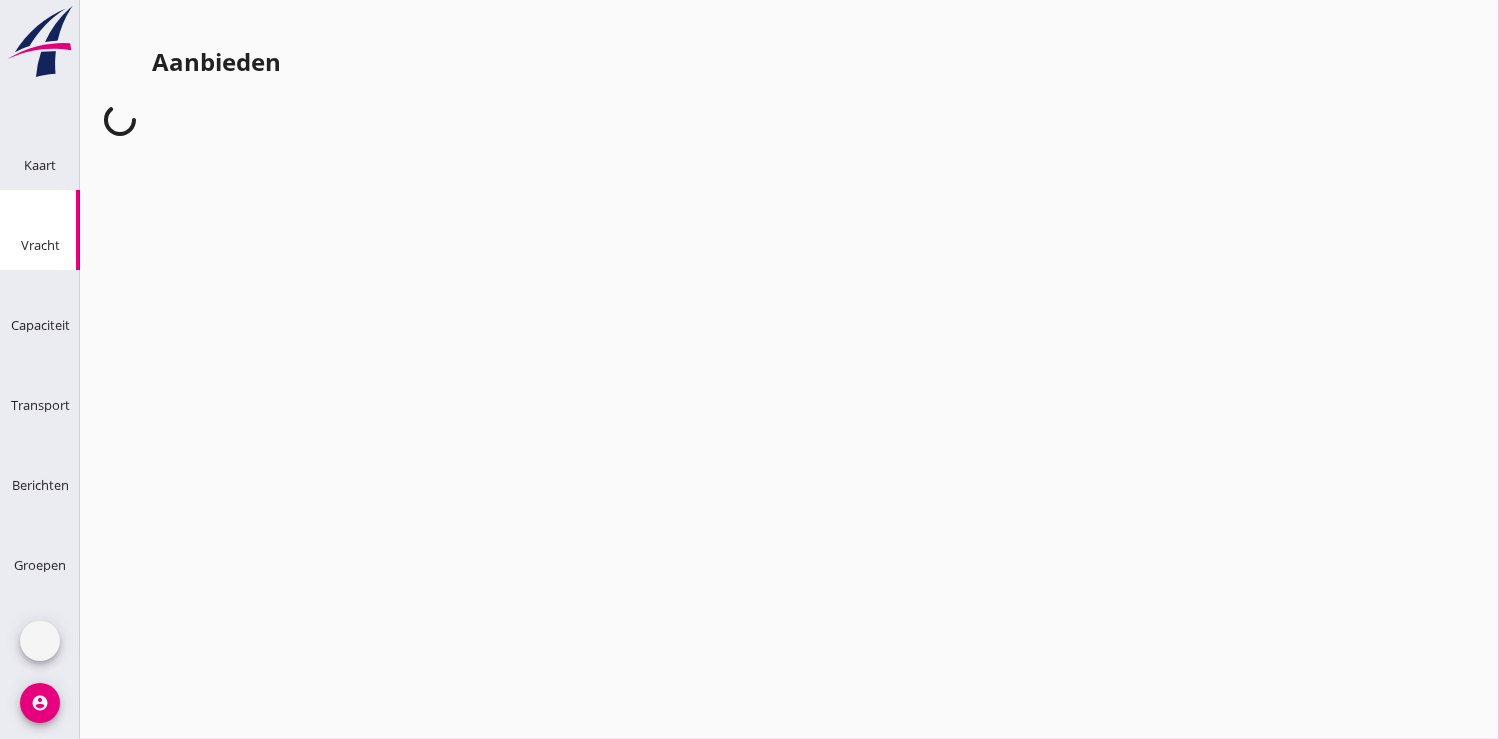 scroll, scrollTop: 0, scrollLeft: 0, axis: both 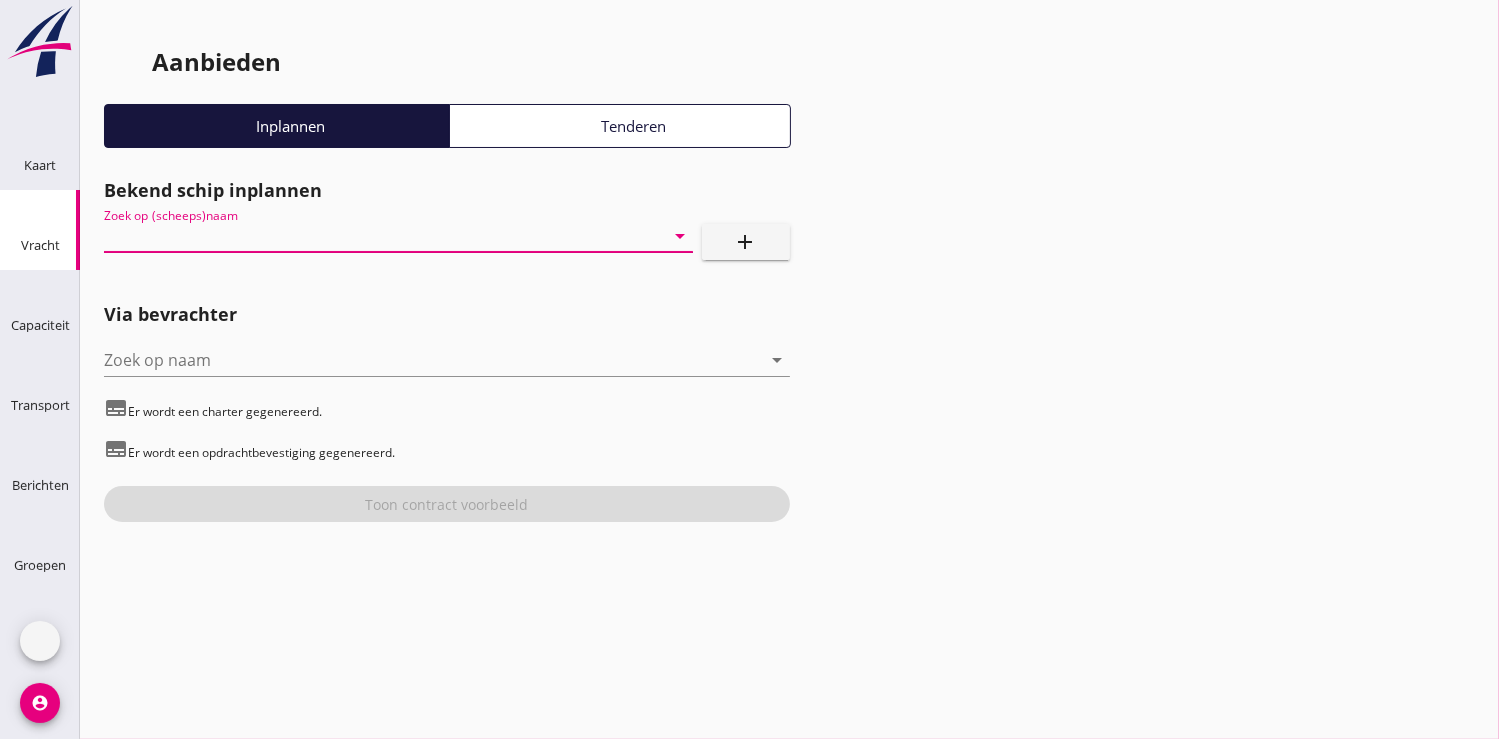 click at bounding box center (370, 236) 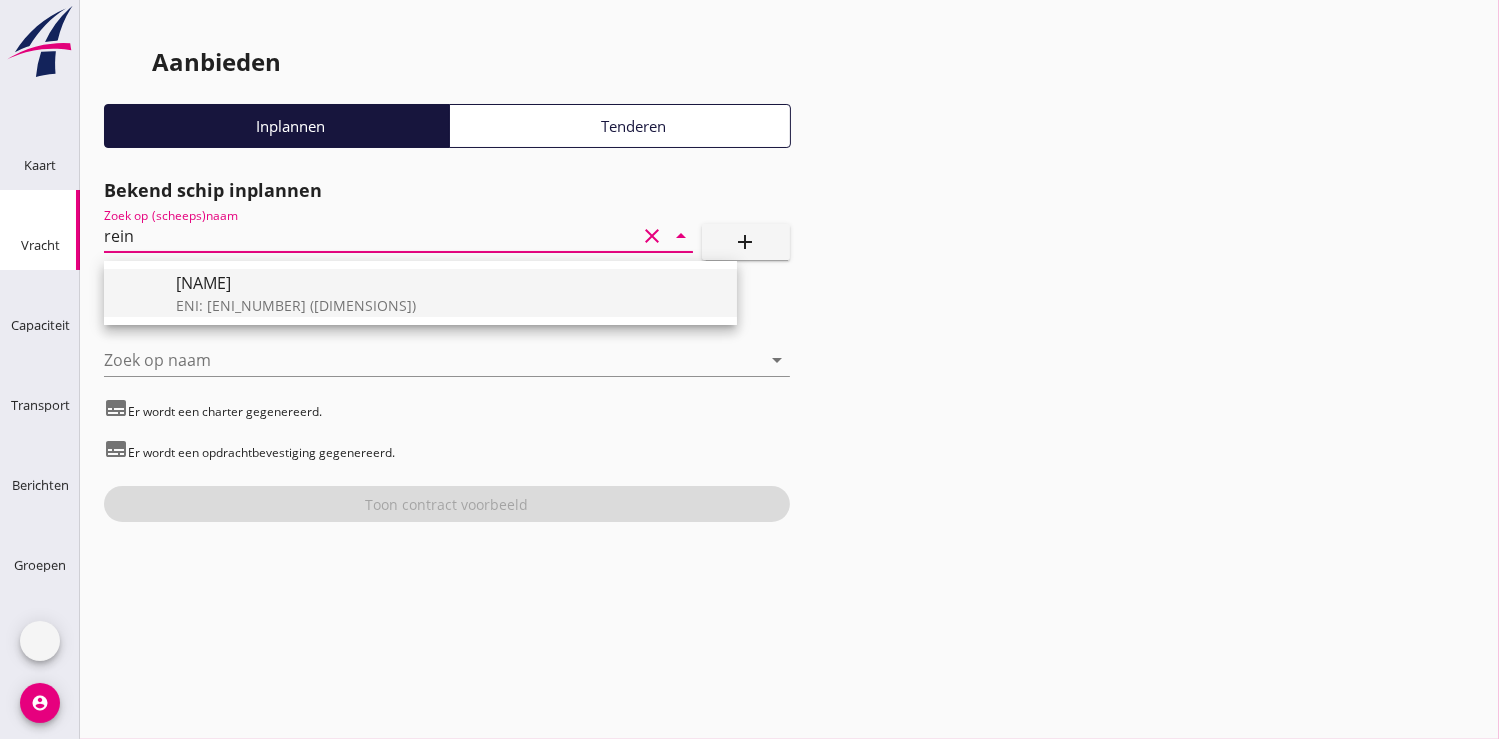 click on "[NAME]" at bounding box center [448, 283] 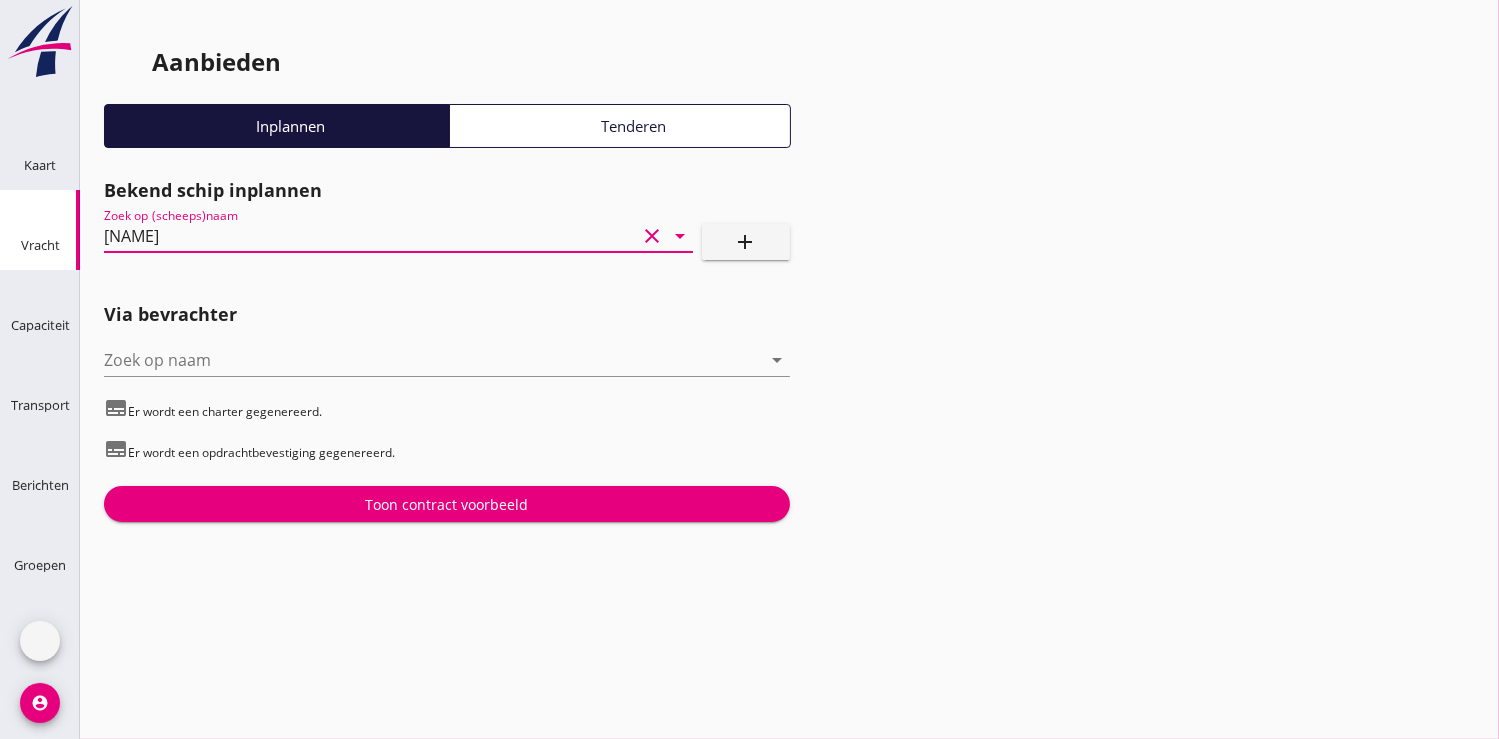 type on "[NAME]" 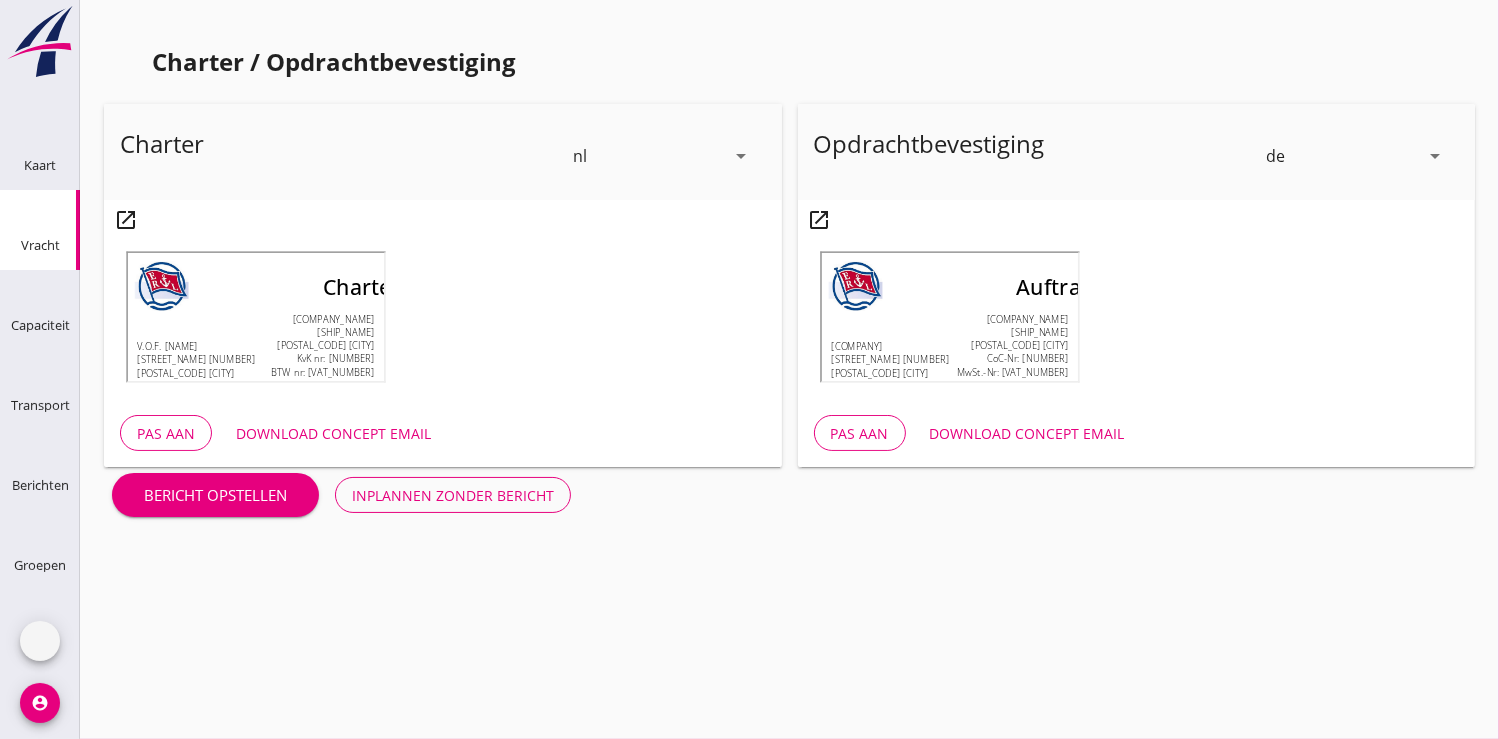scroll, scrollTop: 576, scrollLeft: 0, axis: vertical 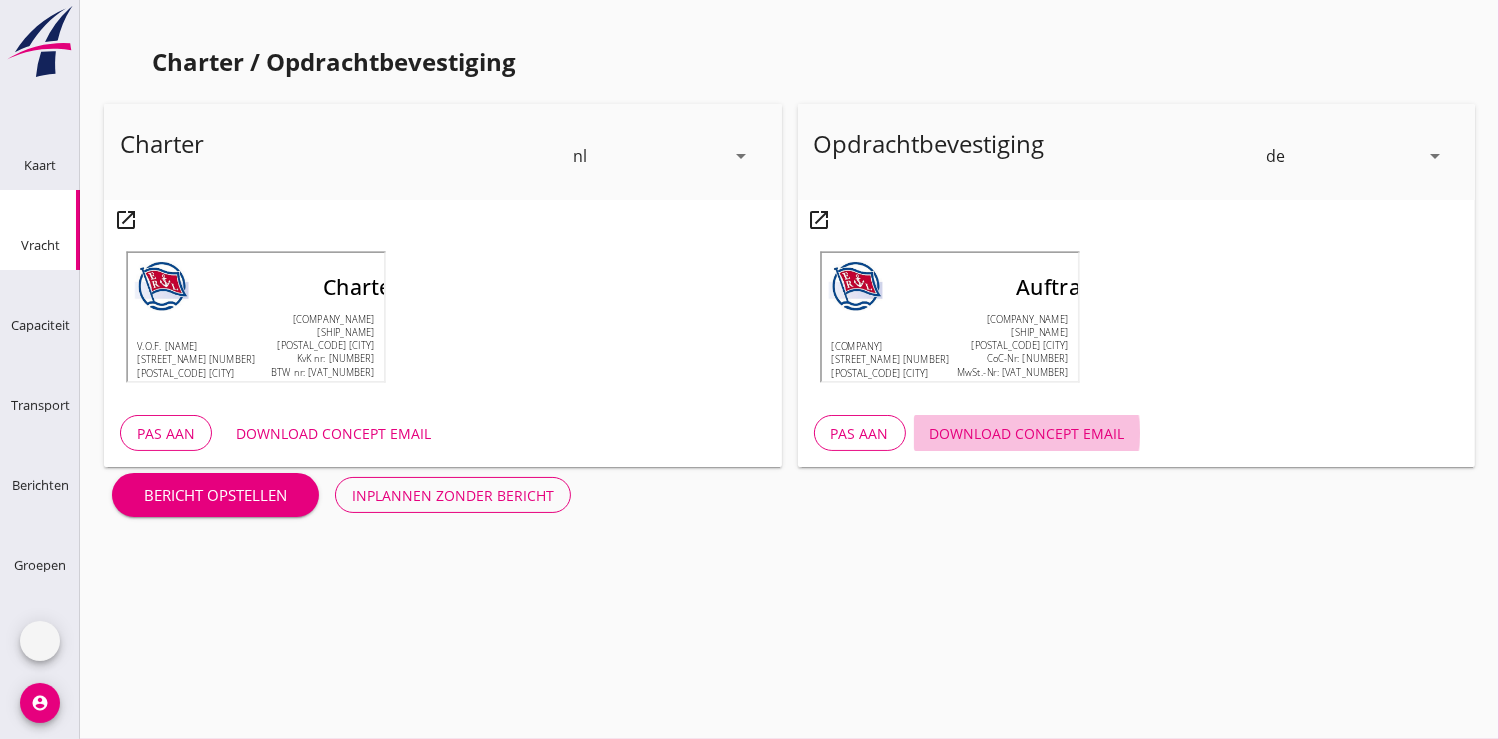 click on "Download concept email" at bounding box center (1027, 433) 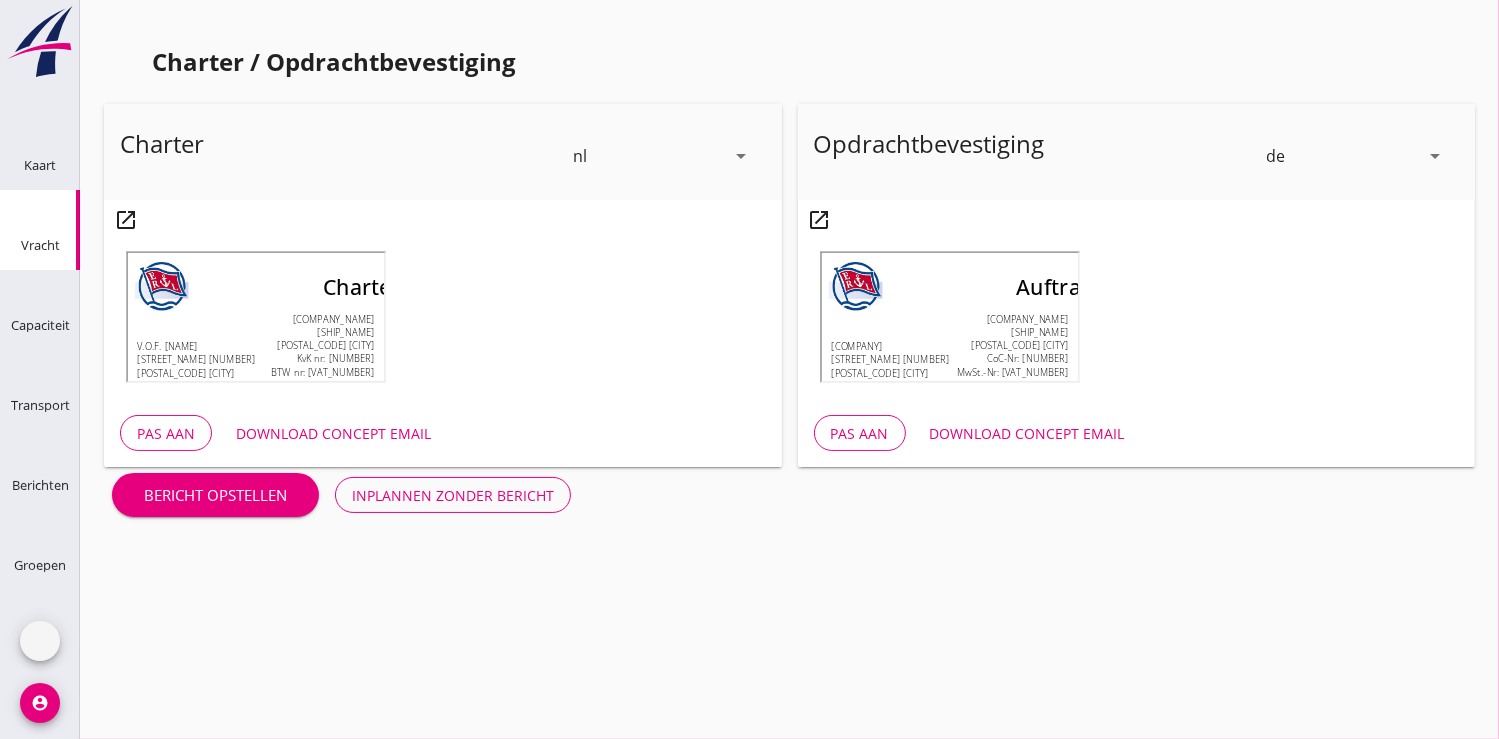 scroll, scrollTop: 576, scrollLeft: 0, axis: vertical 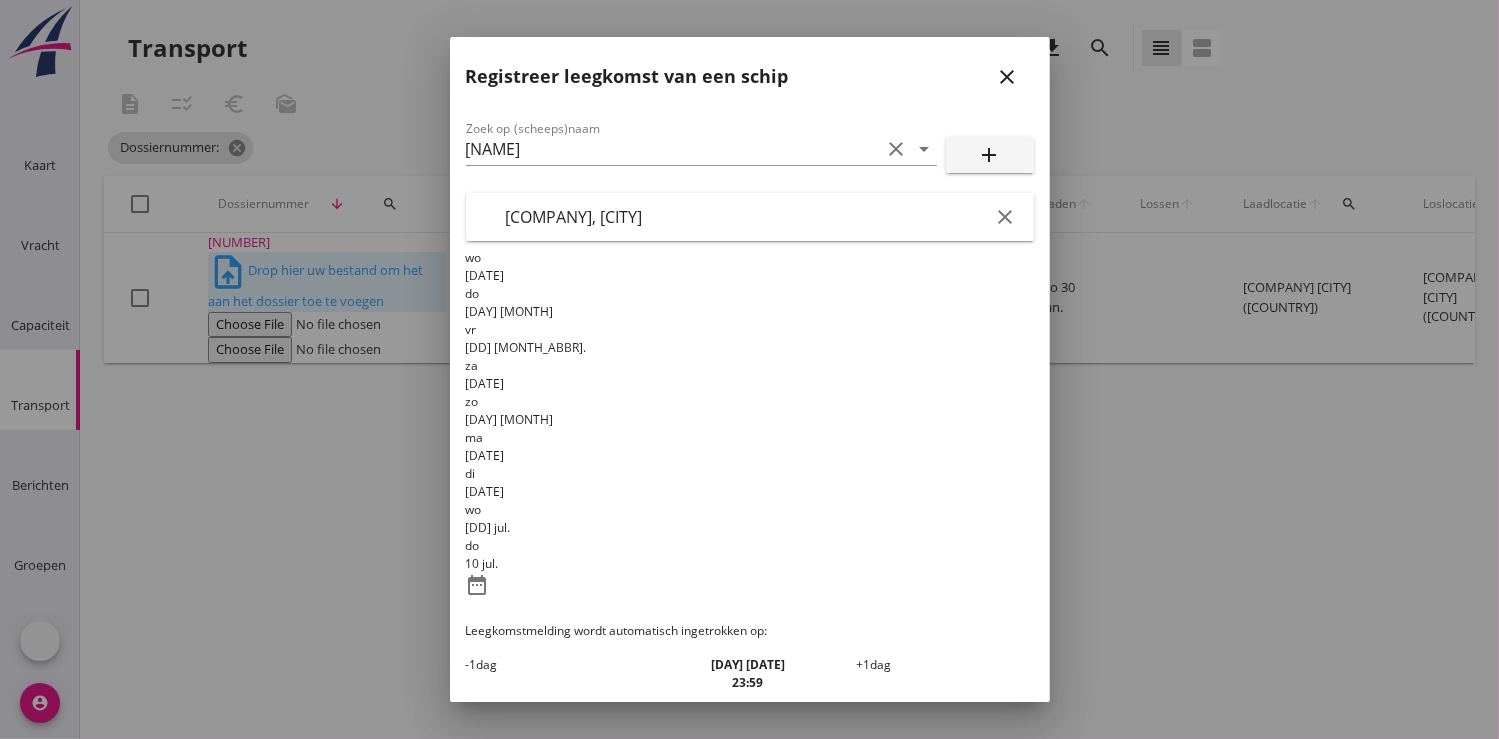 click on "Registreer" at bounding box center (530, 856) 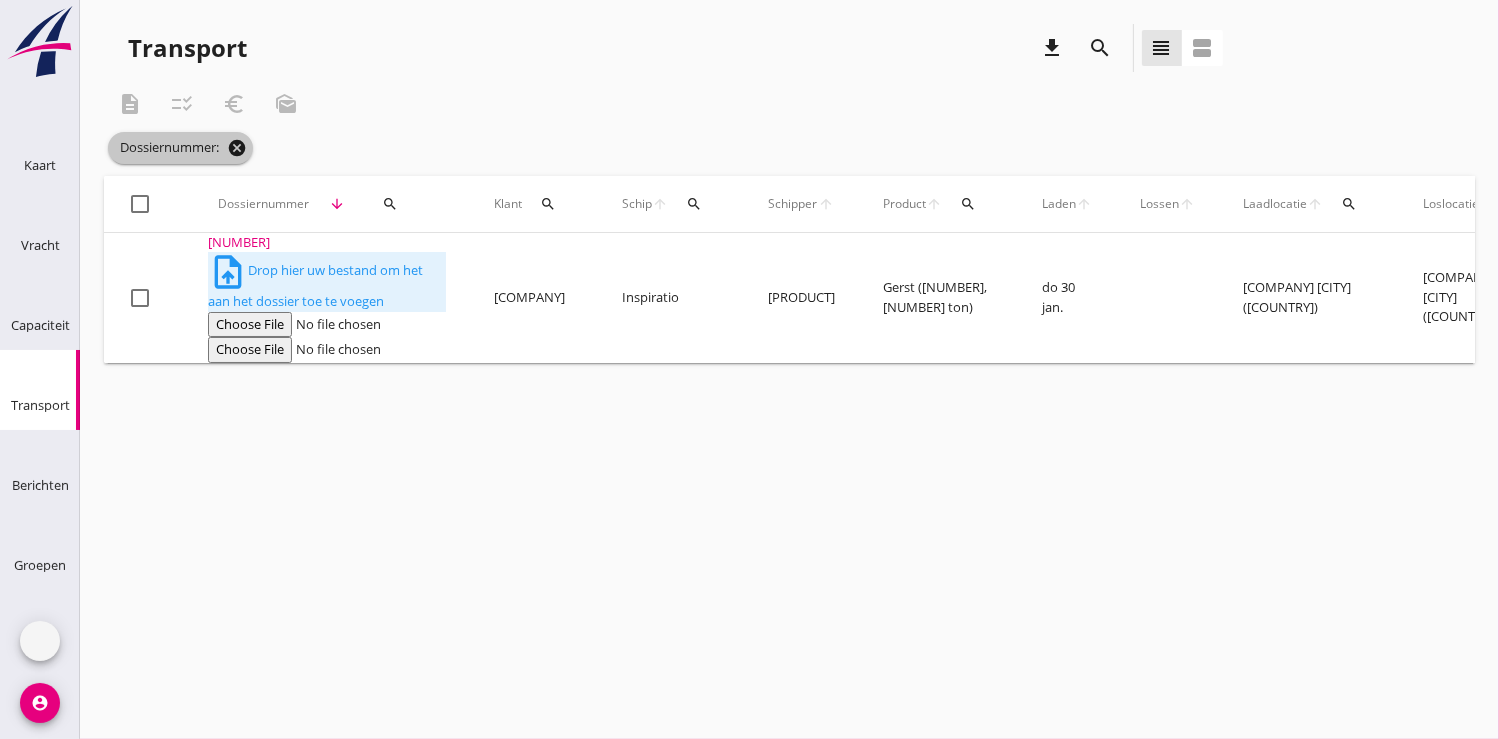 click on "cancel" at bounding box center (237, 148) 